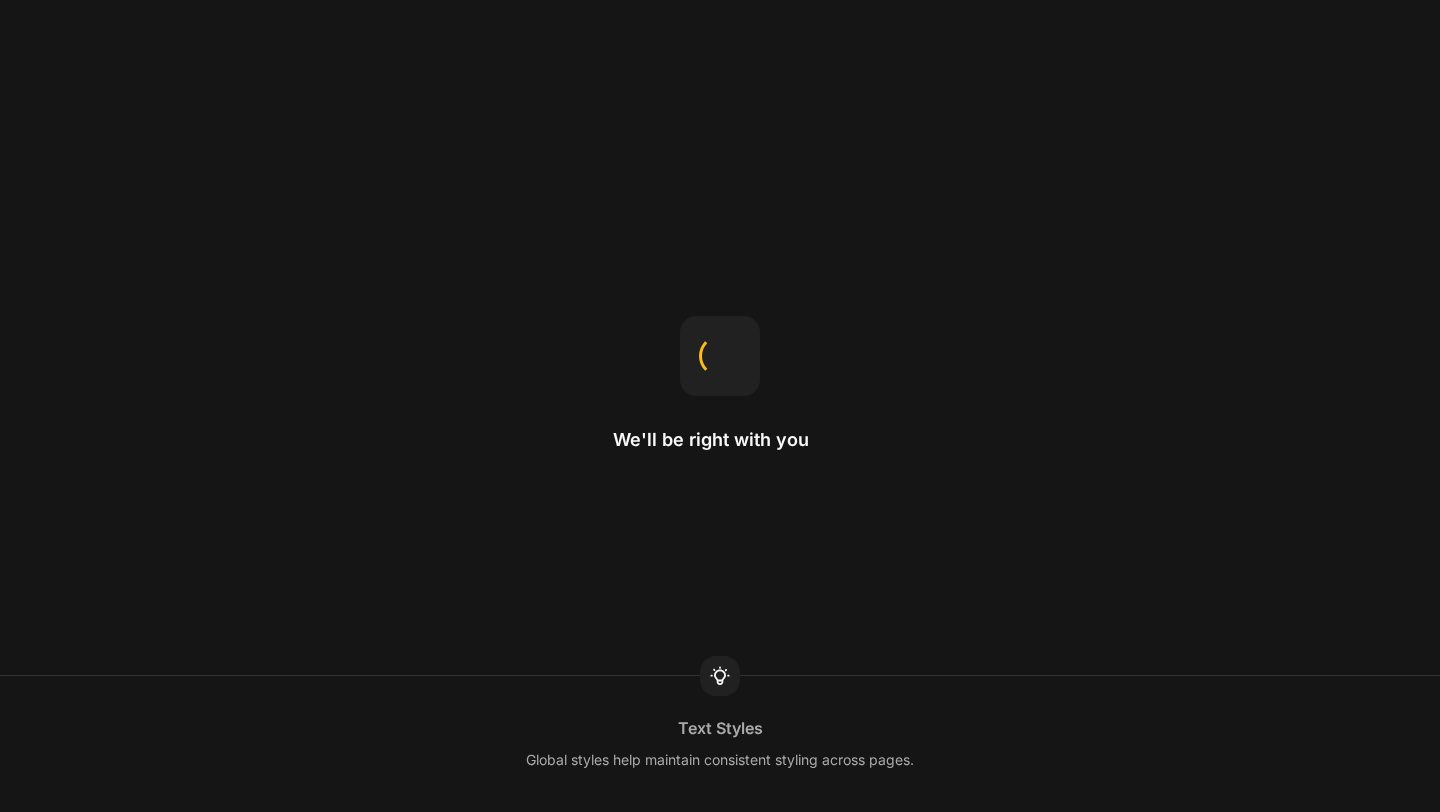 scroll, scrollTop: 0, scrollLeft: 0, axis: both 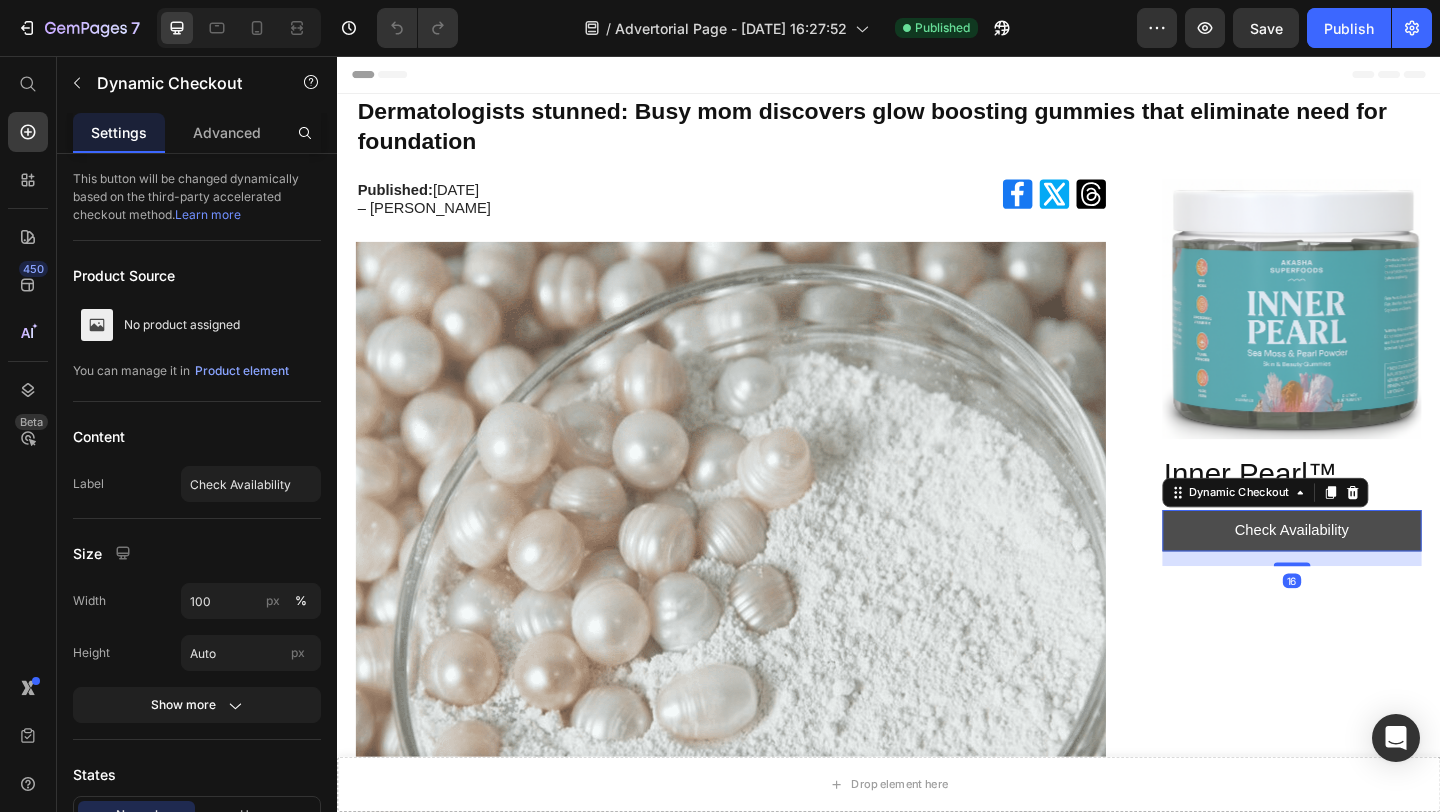 click on "Check Availability" at bounding box center [1376, 572] 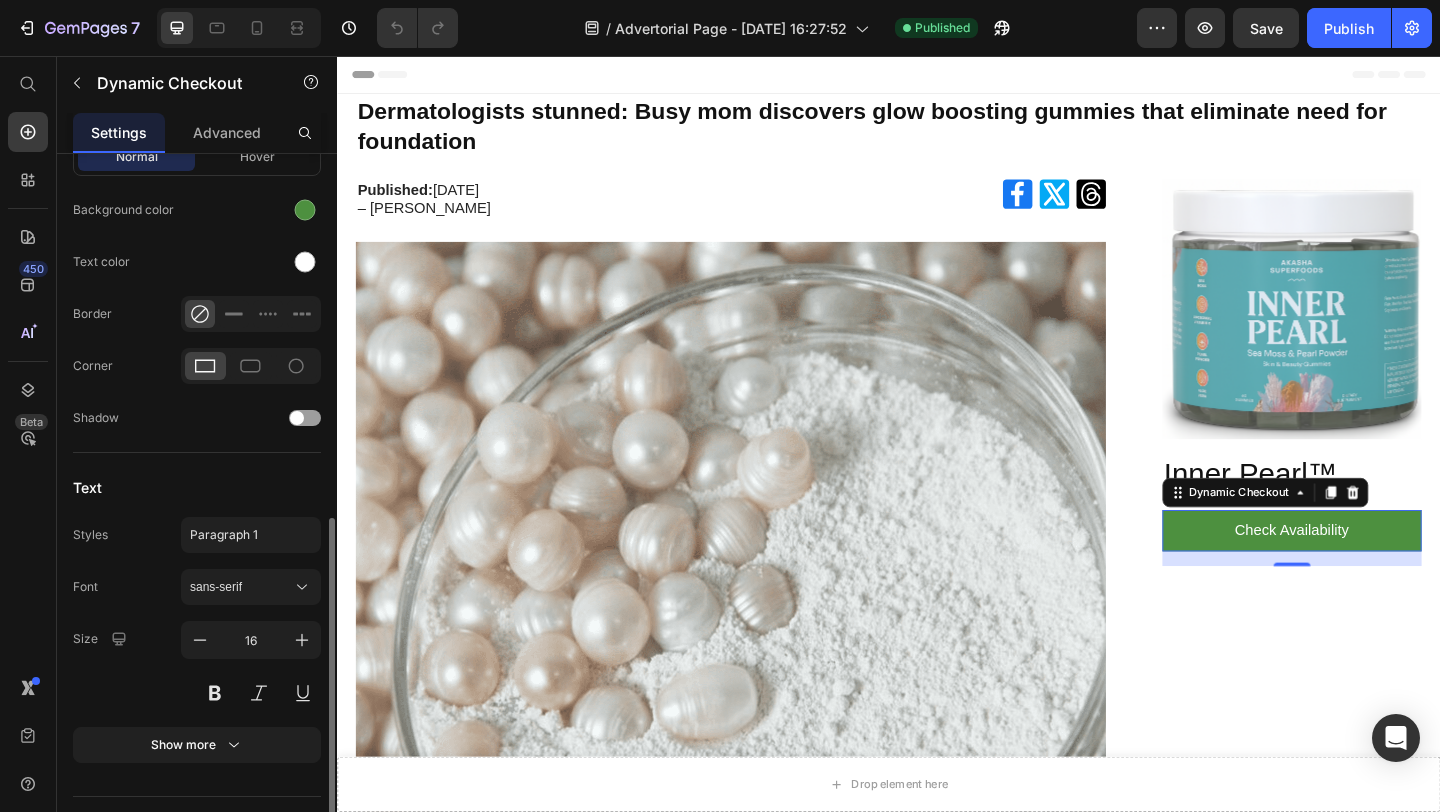 scroll, scrollTop: 700, scrollLeft: 0, axis: vertical 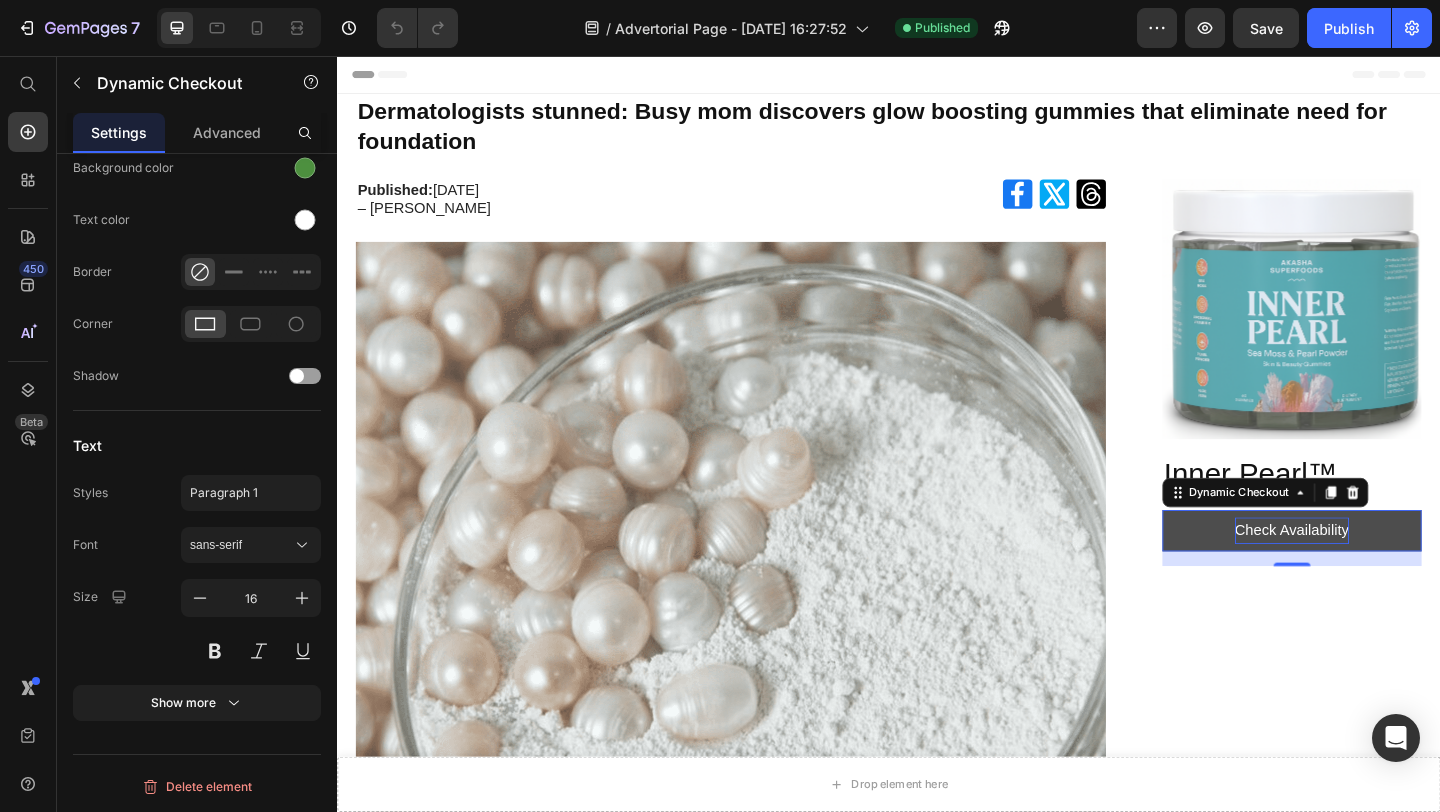 click on "Check Availability" at bounding box center [1376, 572] 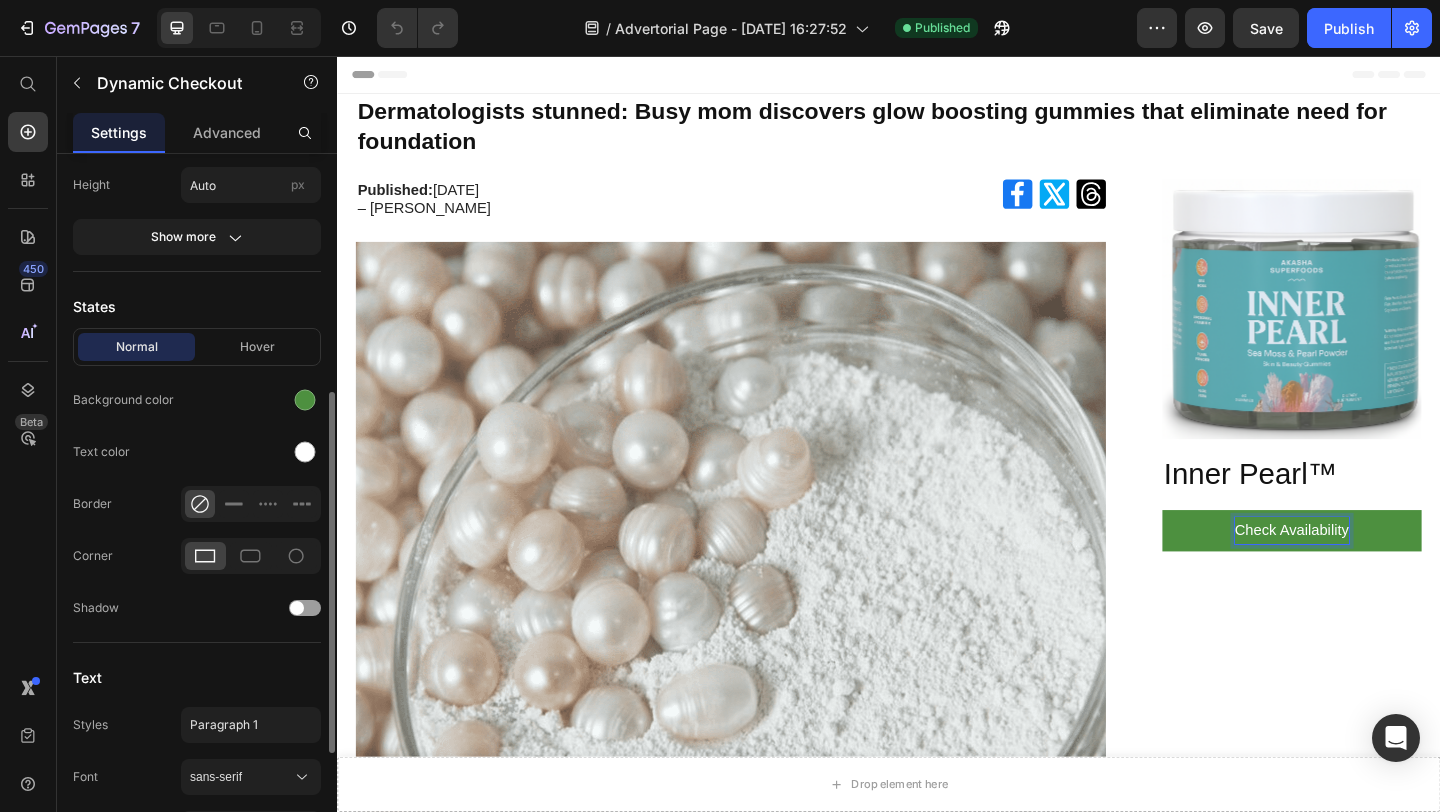 scroll, scrollTop: 462, scrollLeft: 0, axis: vertical 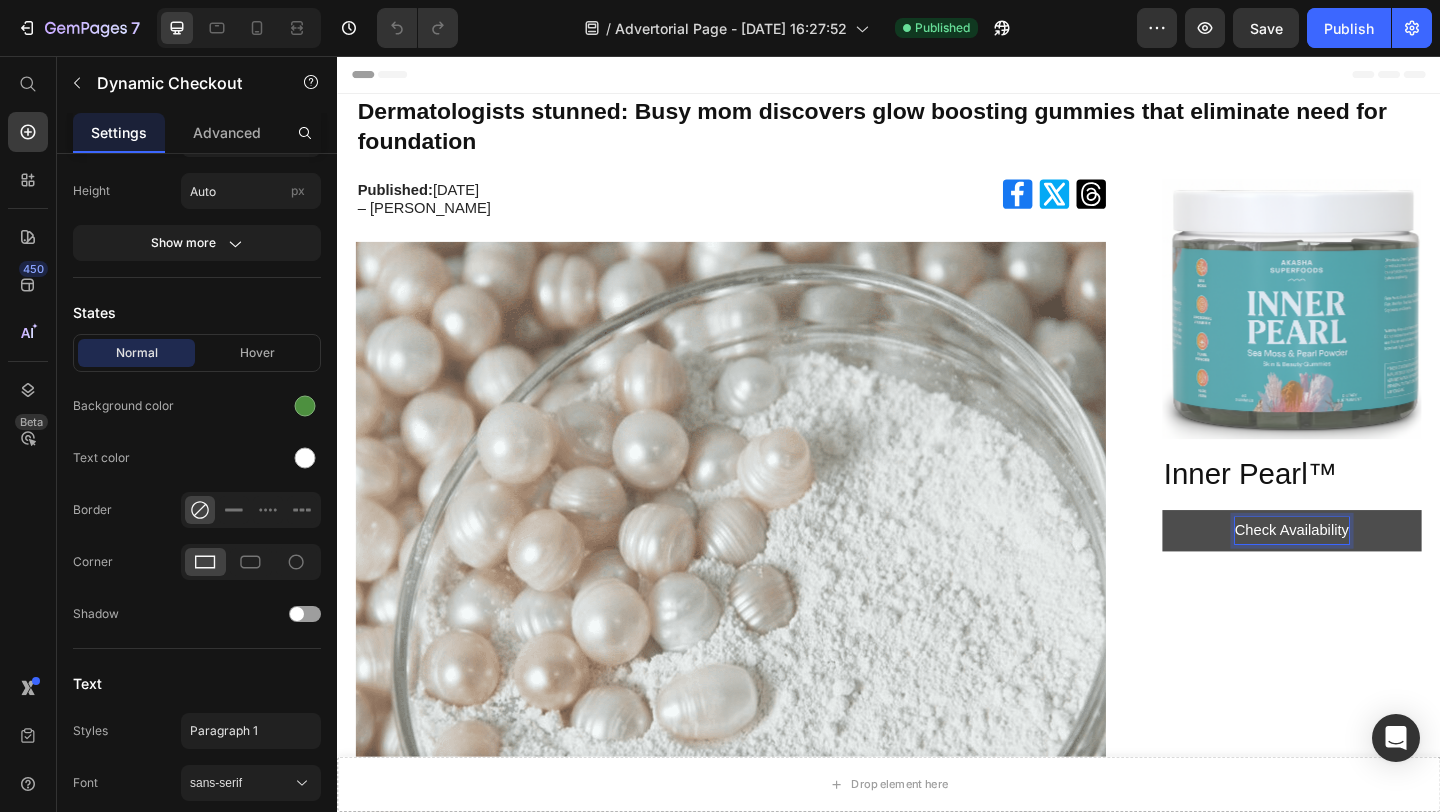 click on "Check Availability" at bounding box center [1376, 572] 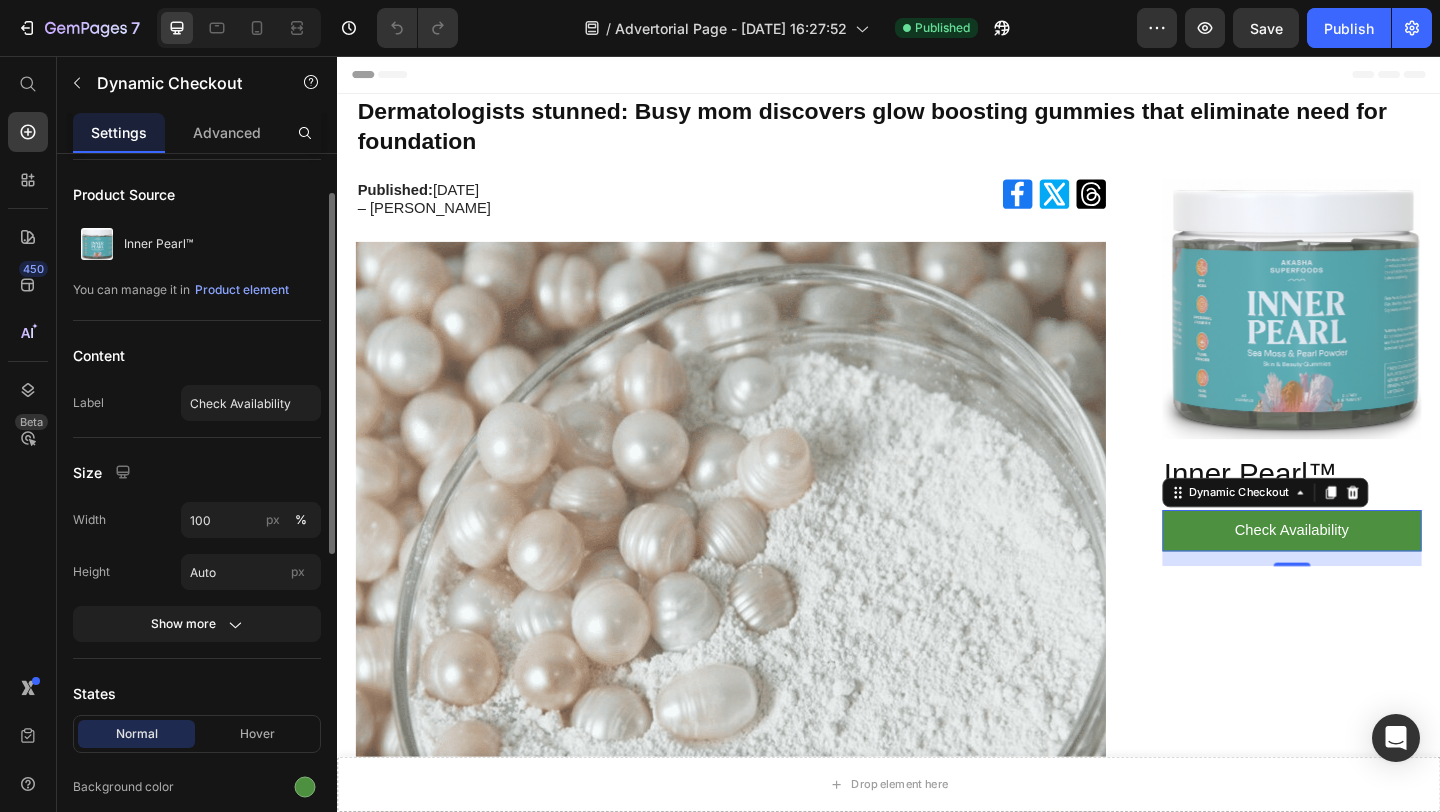 scroll, scrollTop: 69, scrollLeft: 0, axis: vertical 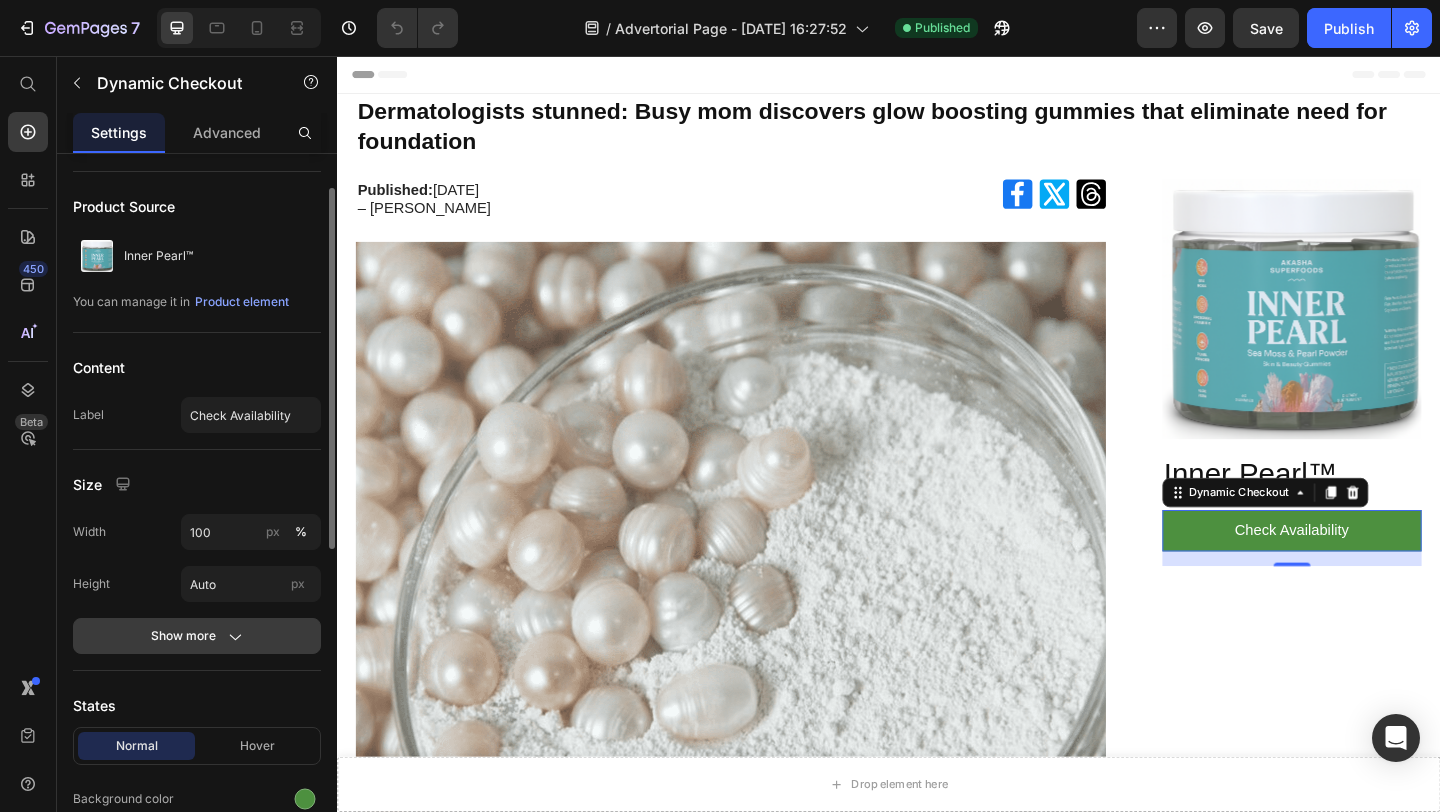 click on "Show more" 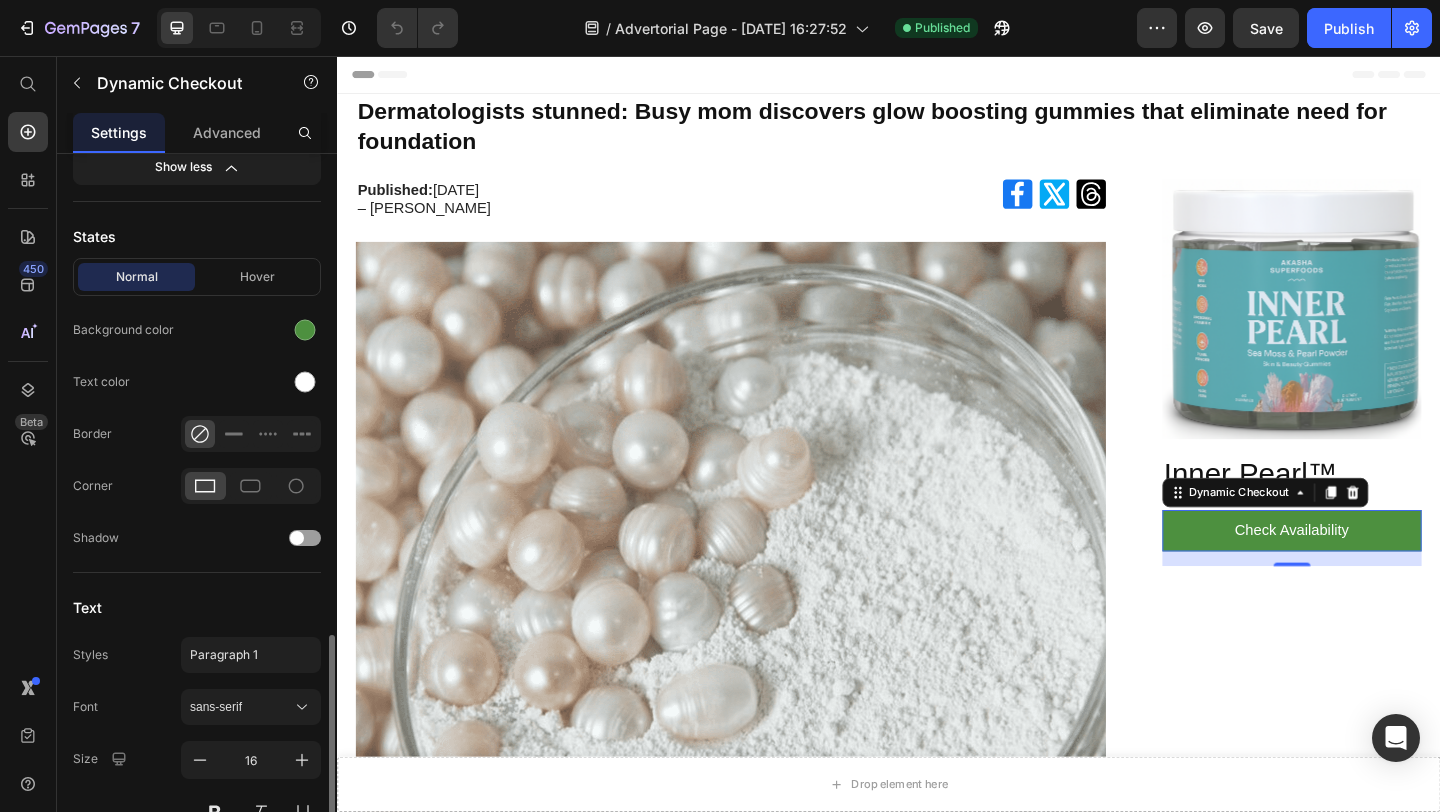 scroll, scrollTop: 900, scrollLeft: 0, axis: vertical 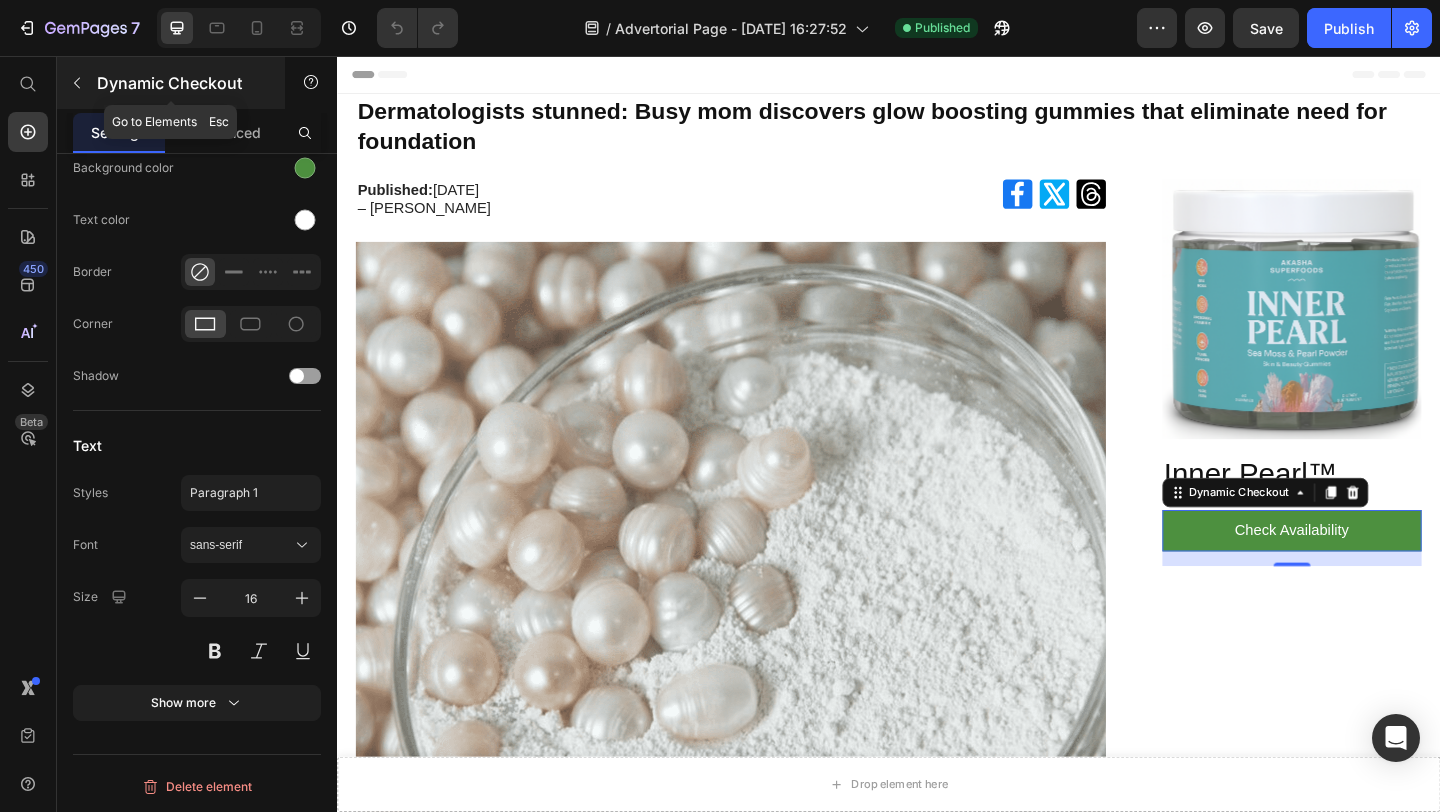 click on "Dynamic Checkout" at bounding box center [171, 83] 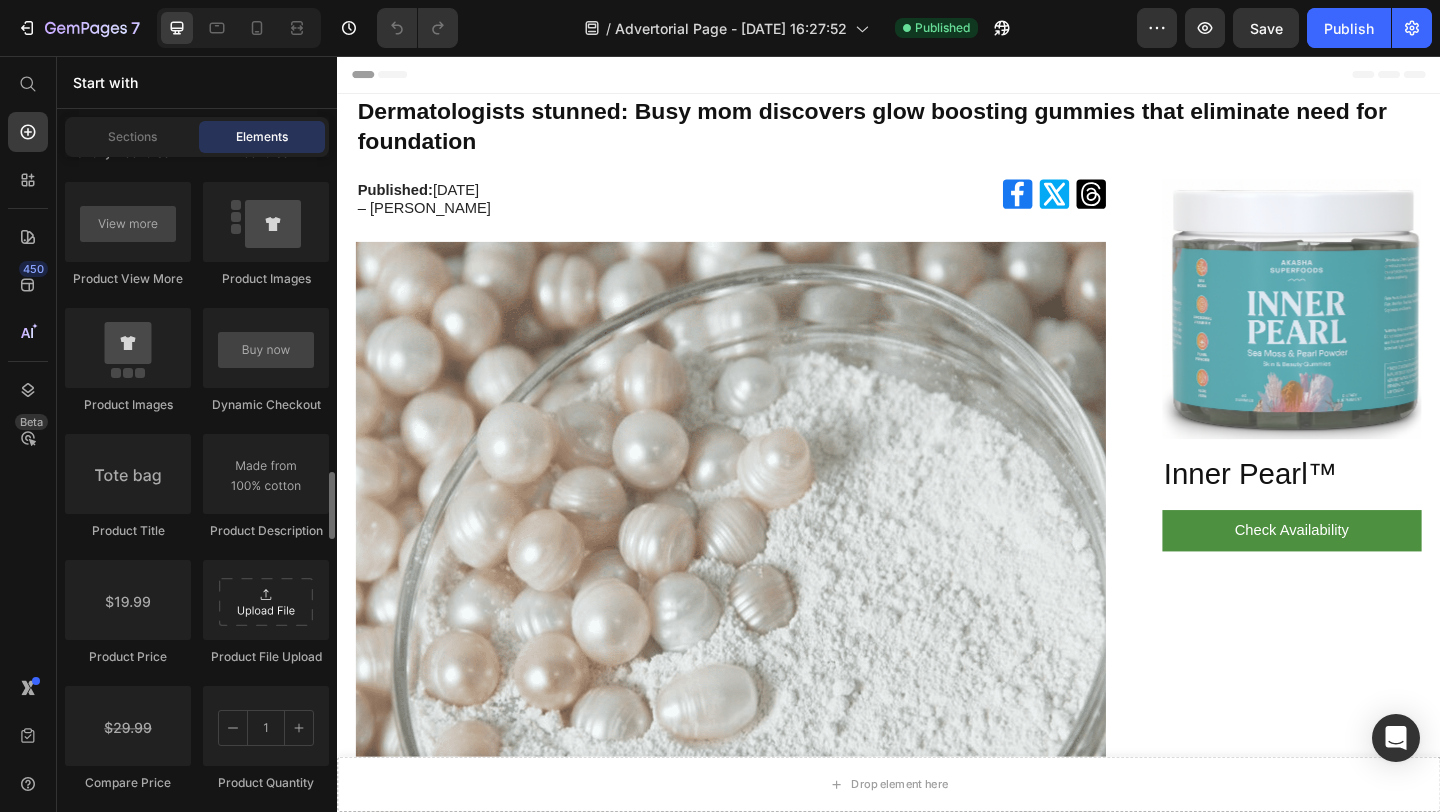 scroll, scrollTop: 3076, scrollLeft: 0, axis: vertical 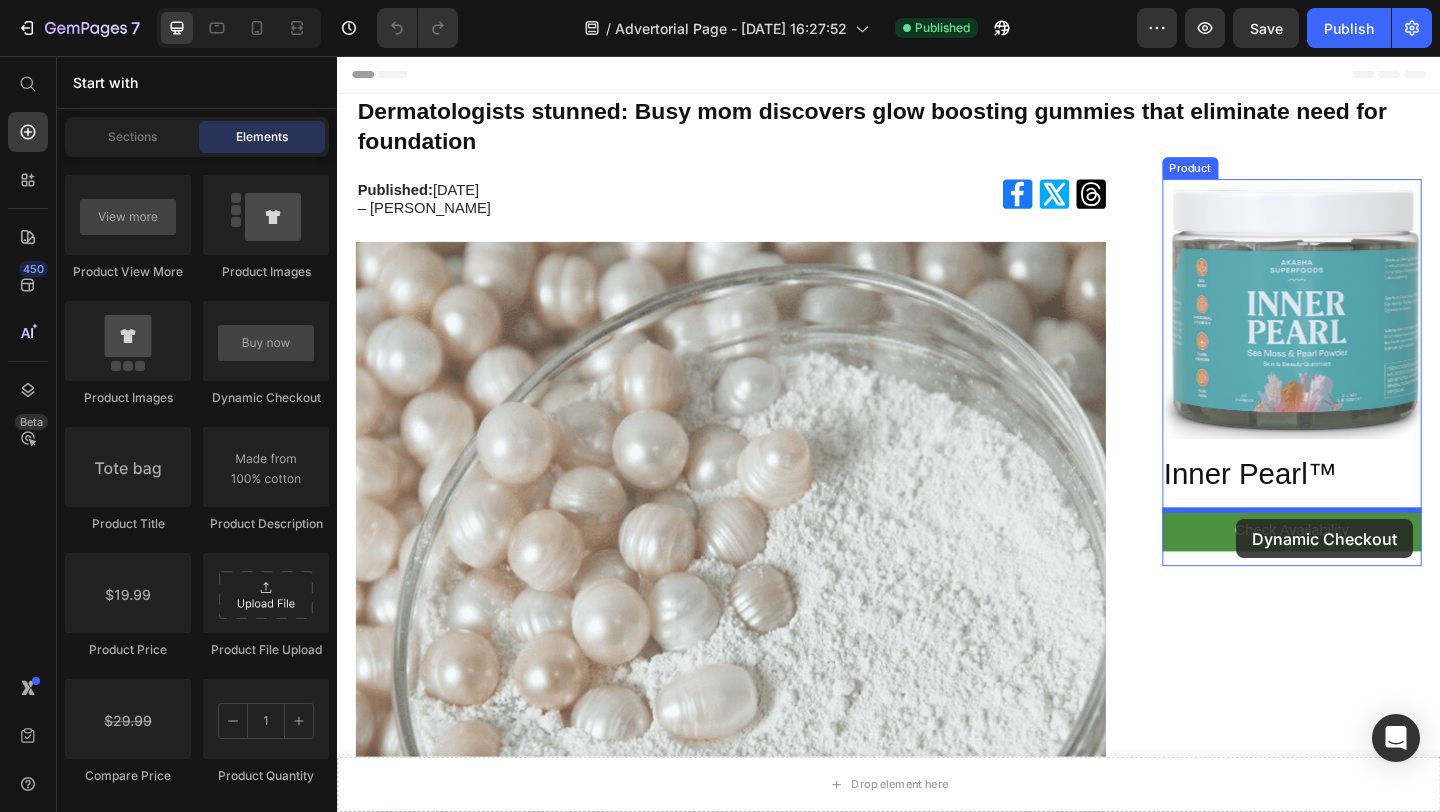 drag, startPoint x: 605, startPoint y: 410, endPoint x: 1315, endPoint y: 560, distance: 725.6721 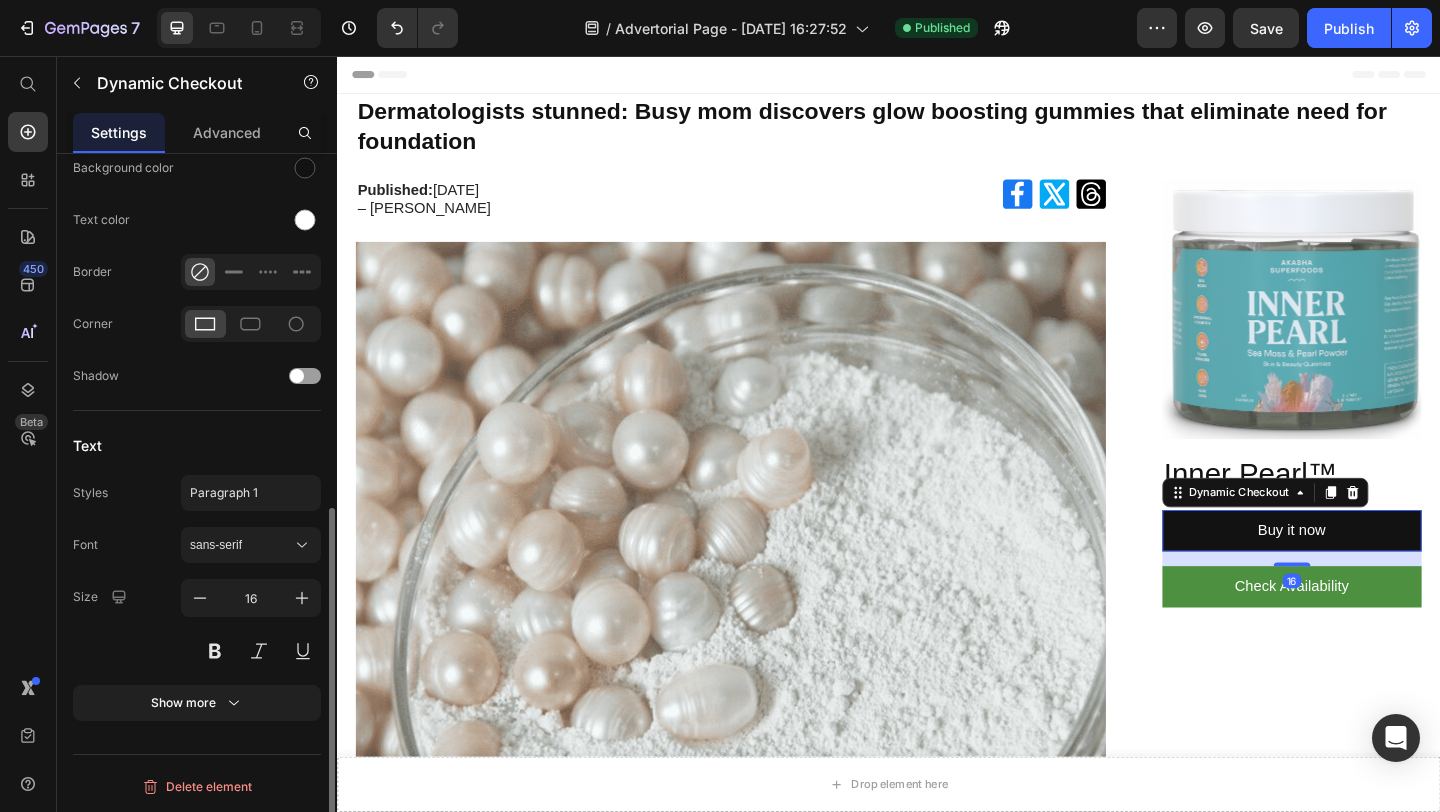 scroll, scrollTop: 700, scrollLeft: 0, axis: vertical 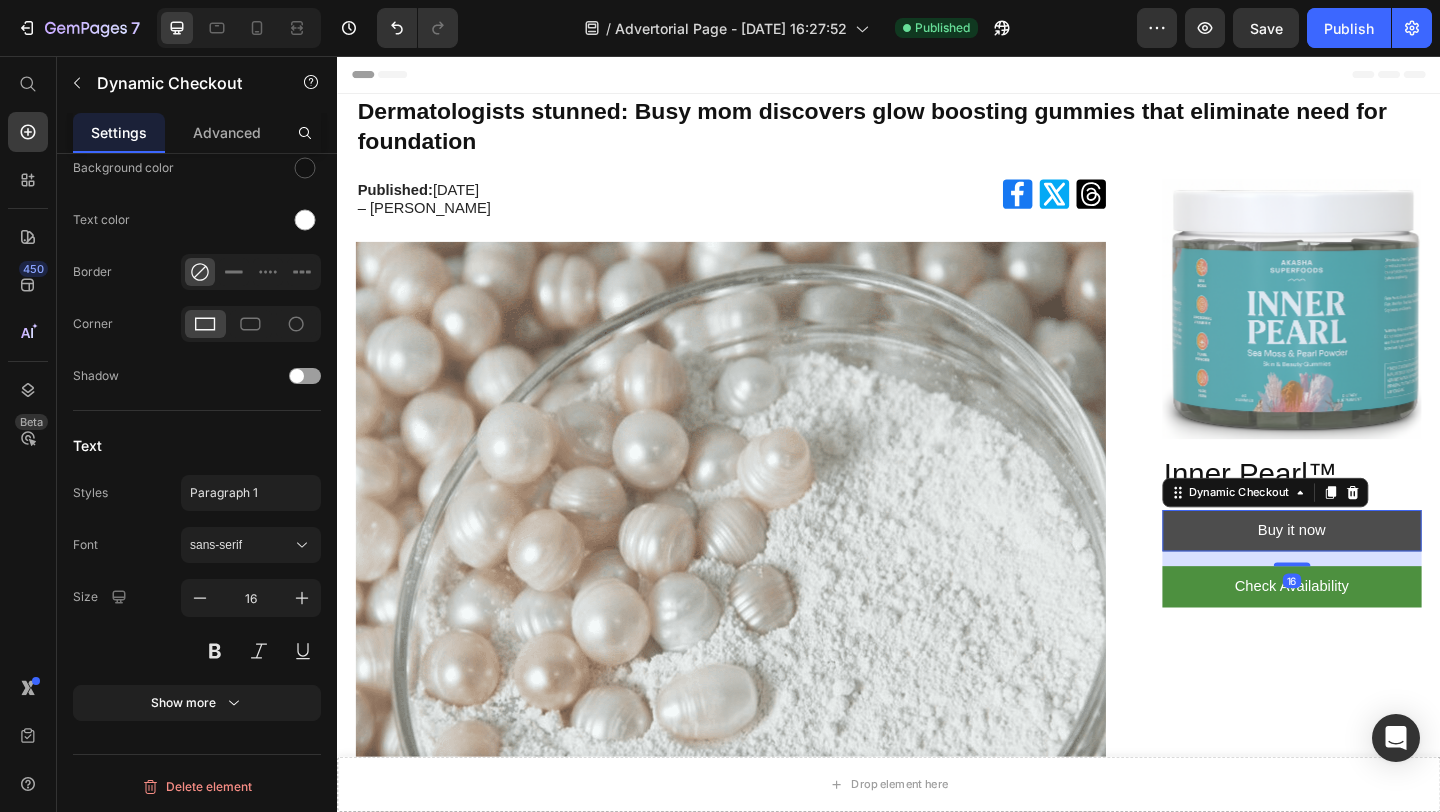 click on "Buy it now" at bounding box center [1376, 572] 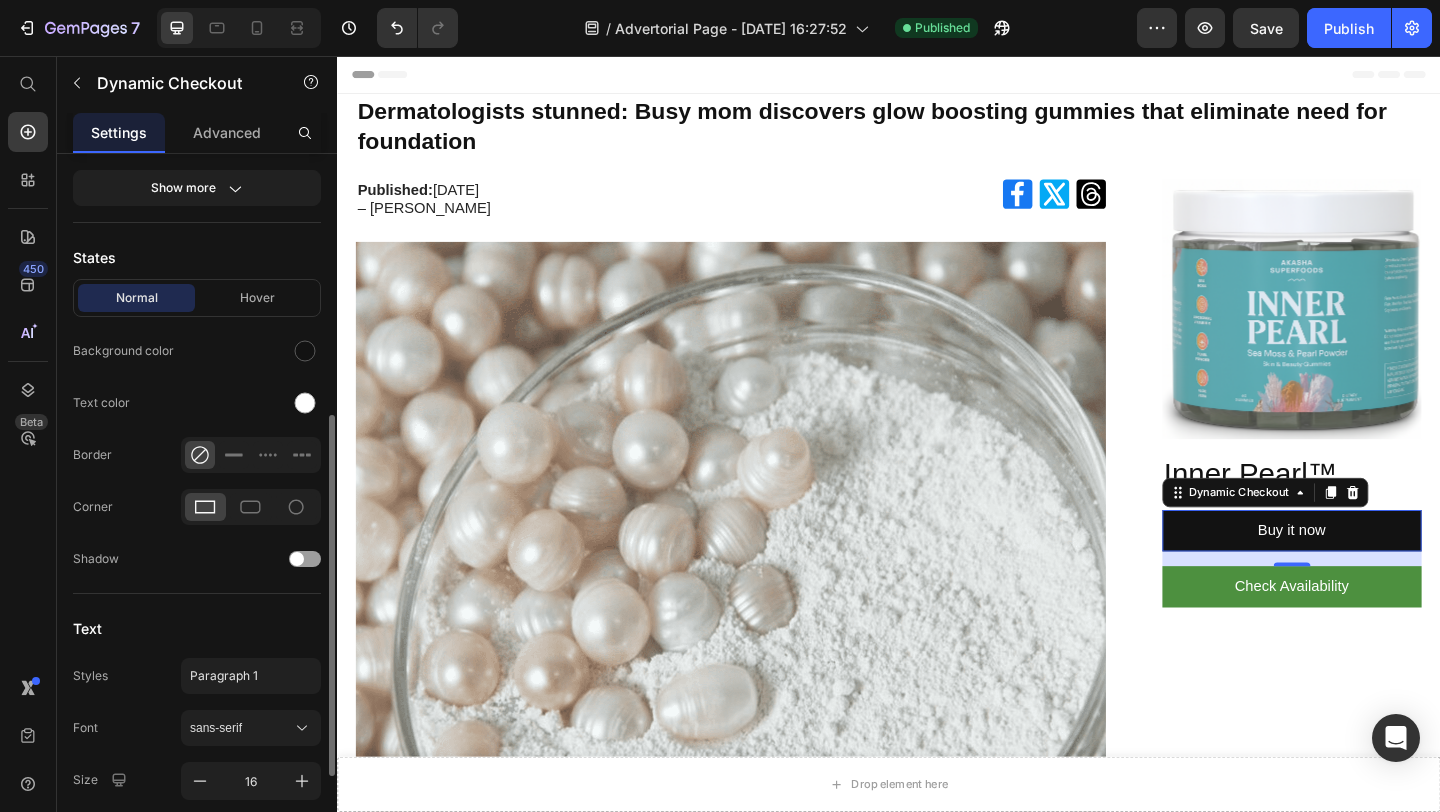 scroll, scrollTop: 700, scrollLeft: 0, axis: vertical 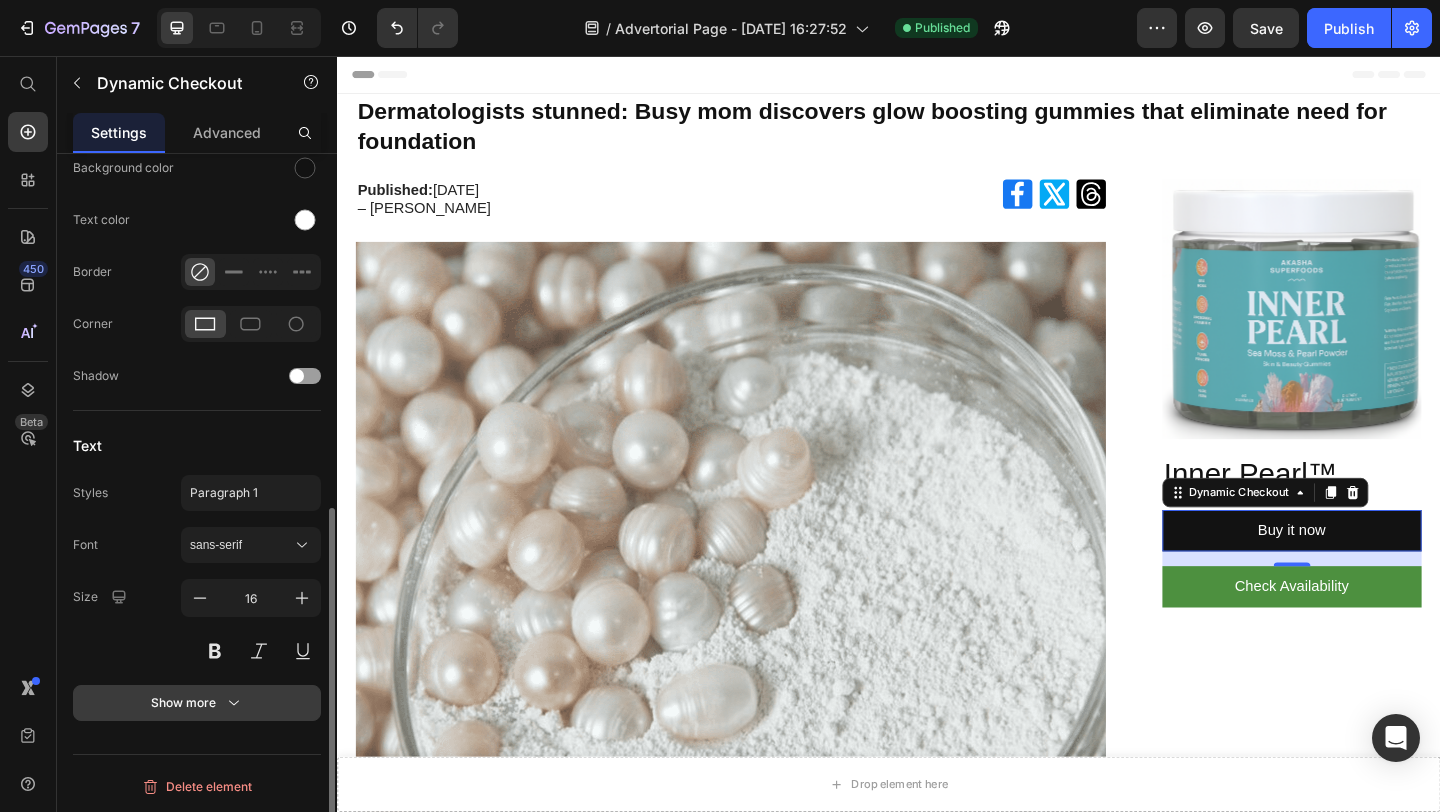 click 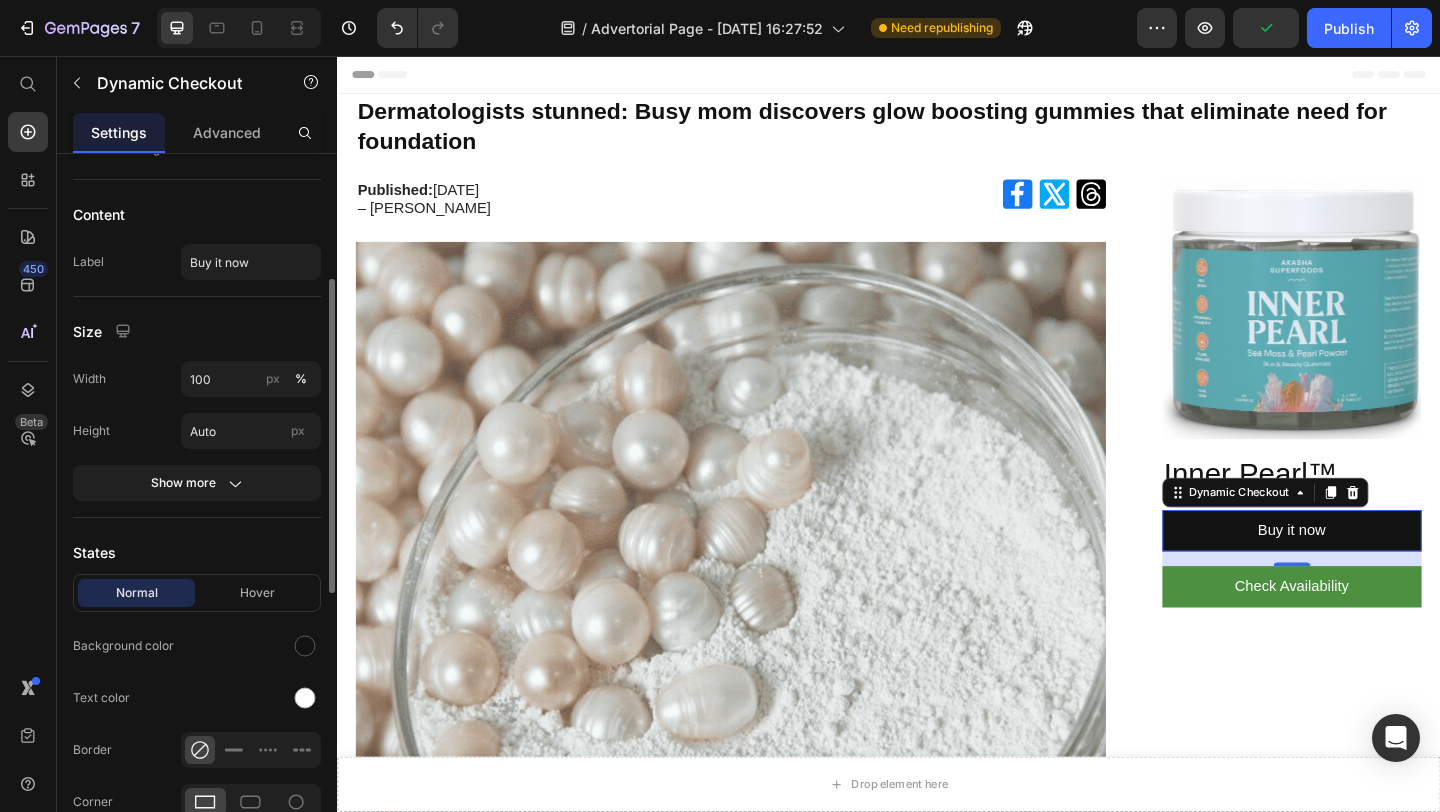 scroll, scrollTop: 241, scrollLeft: 0, axis: vertical 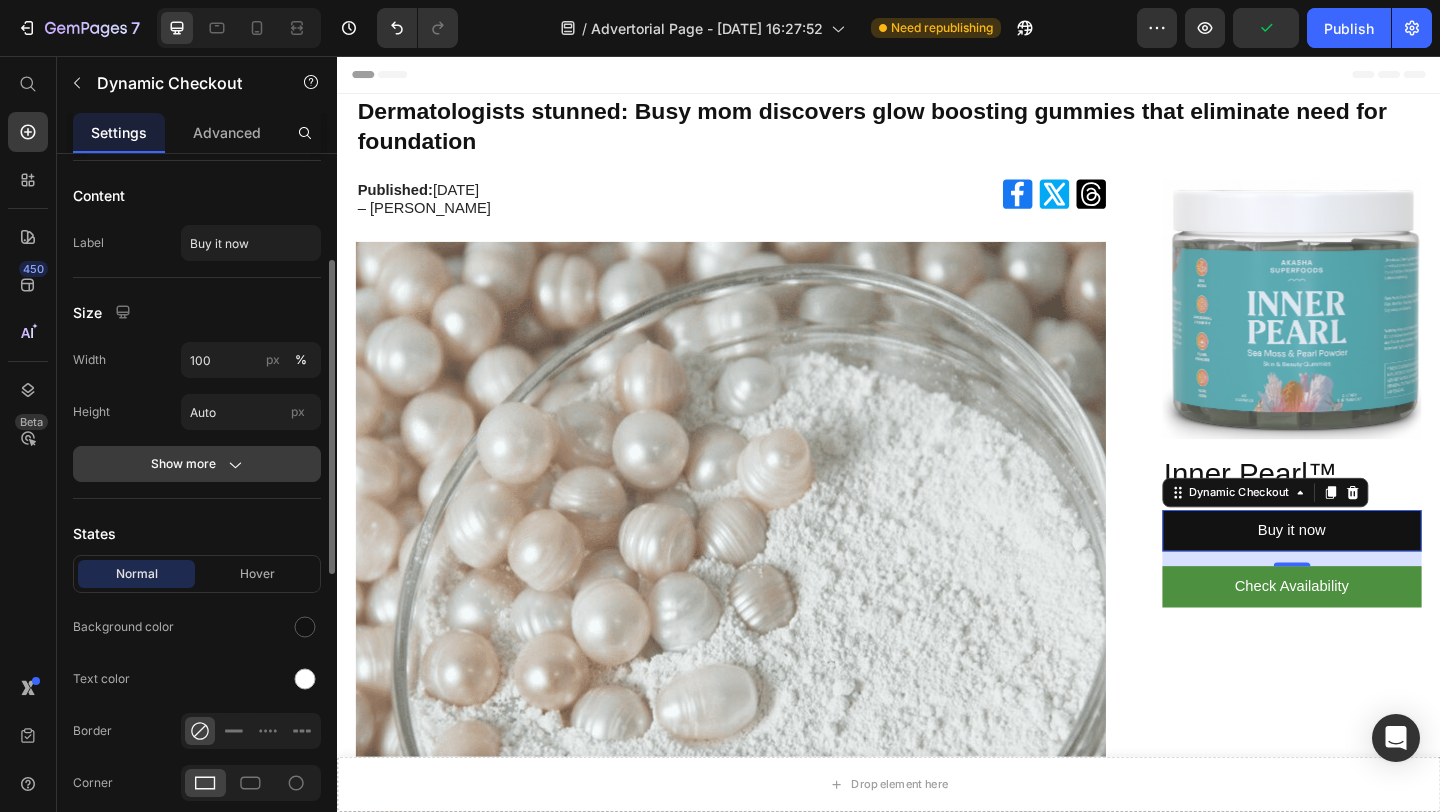 click 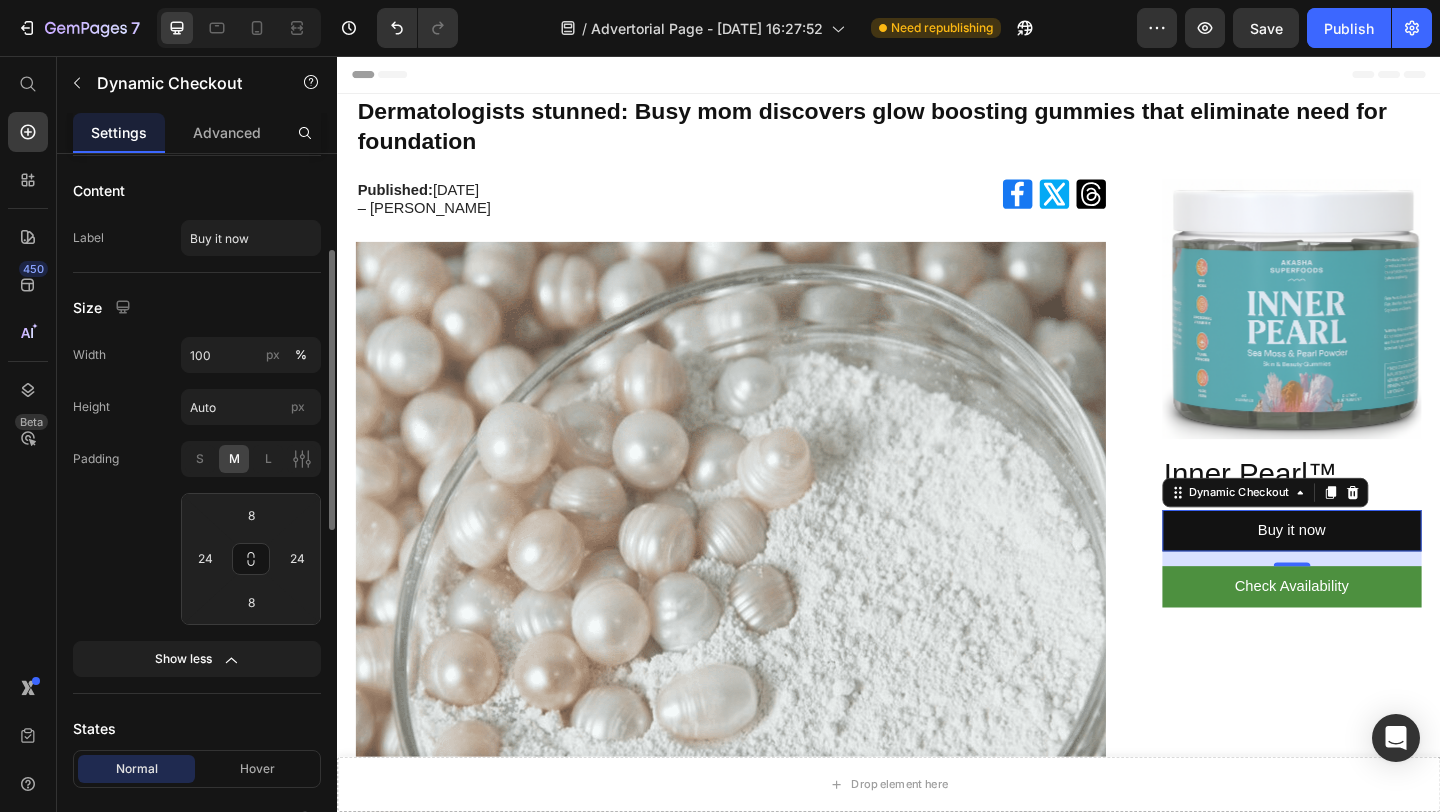 scroll, scrollTop: 242, scrollLeft: 0, axis: vertical 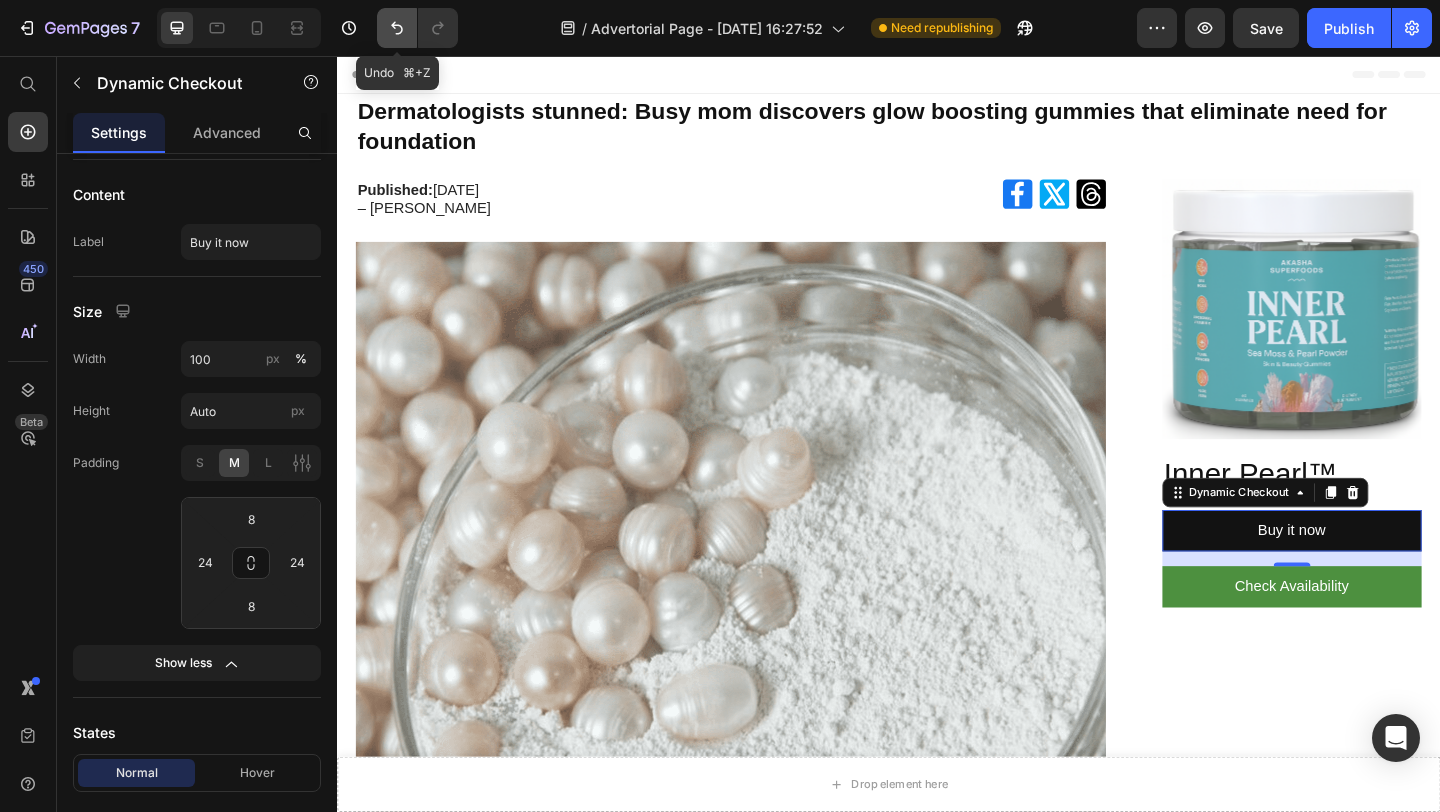 click 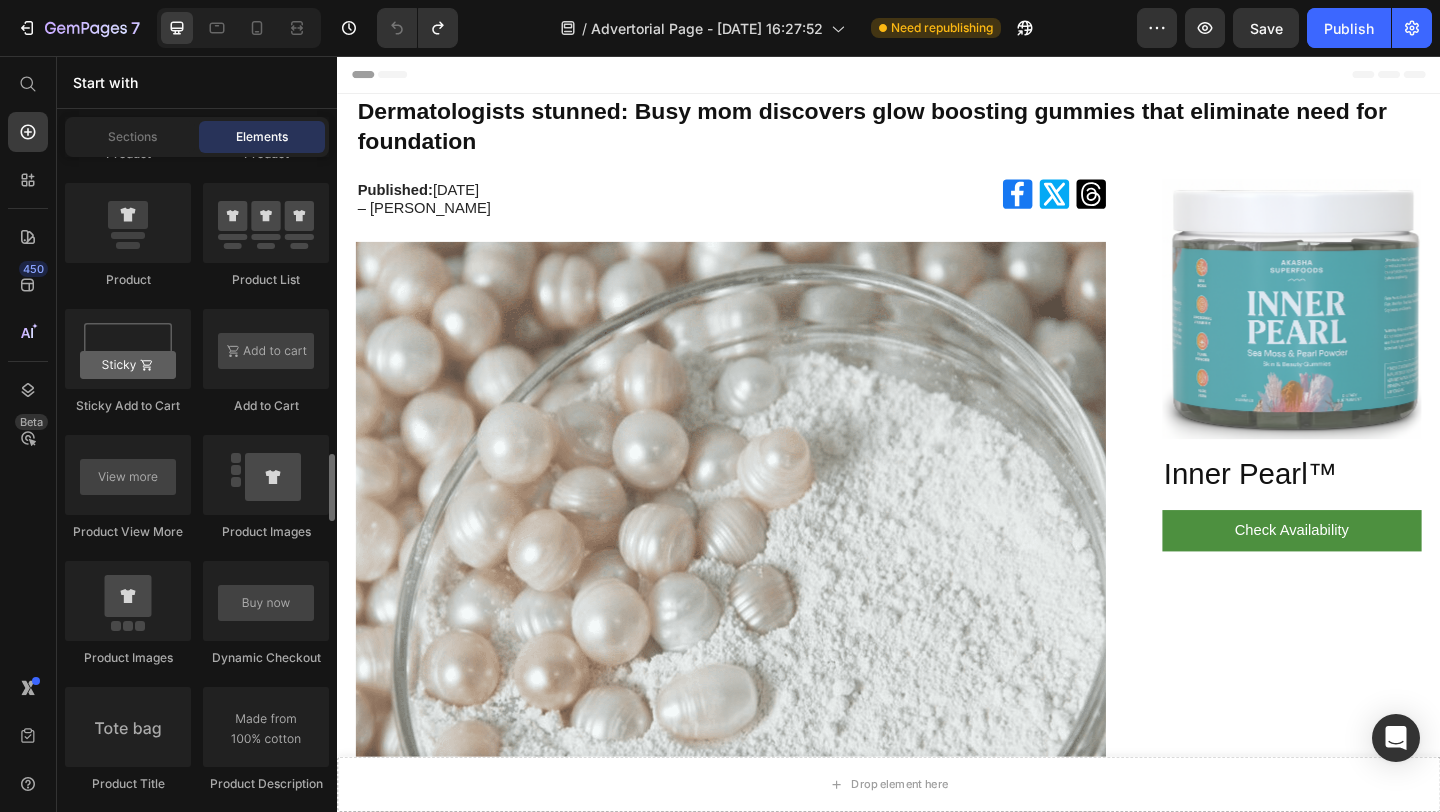 scroll, scrollTop: 2809, scrollLeft: 0, axis: vertical 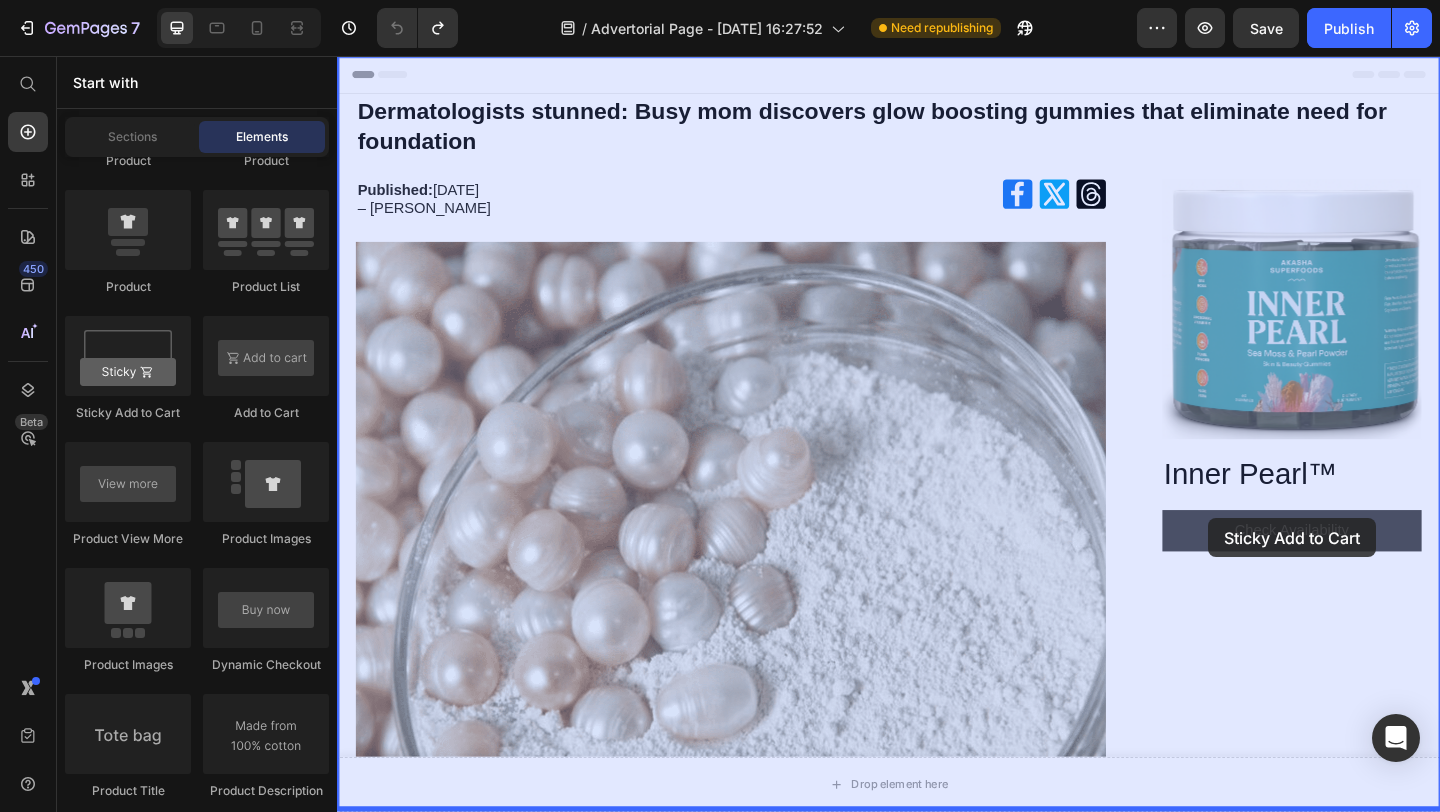drag, startPoint x: 475, startPoint y: 436, endPoint x: 1283, endPoint y: 557, distance: 817.00977 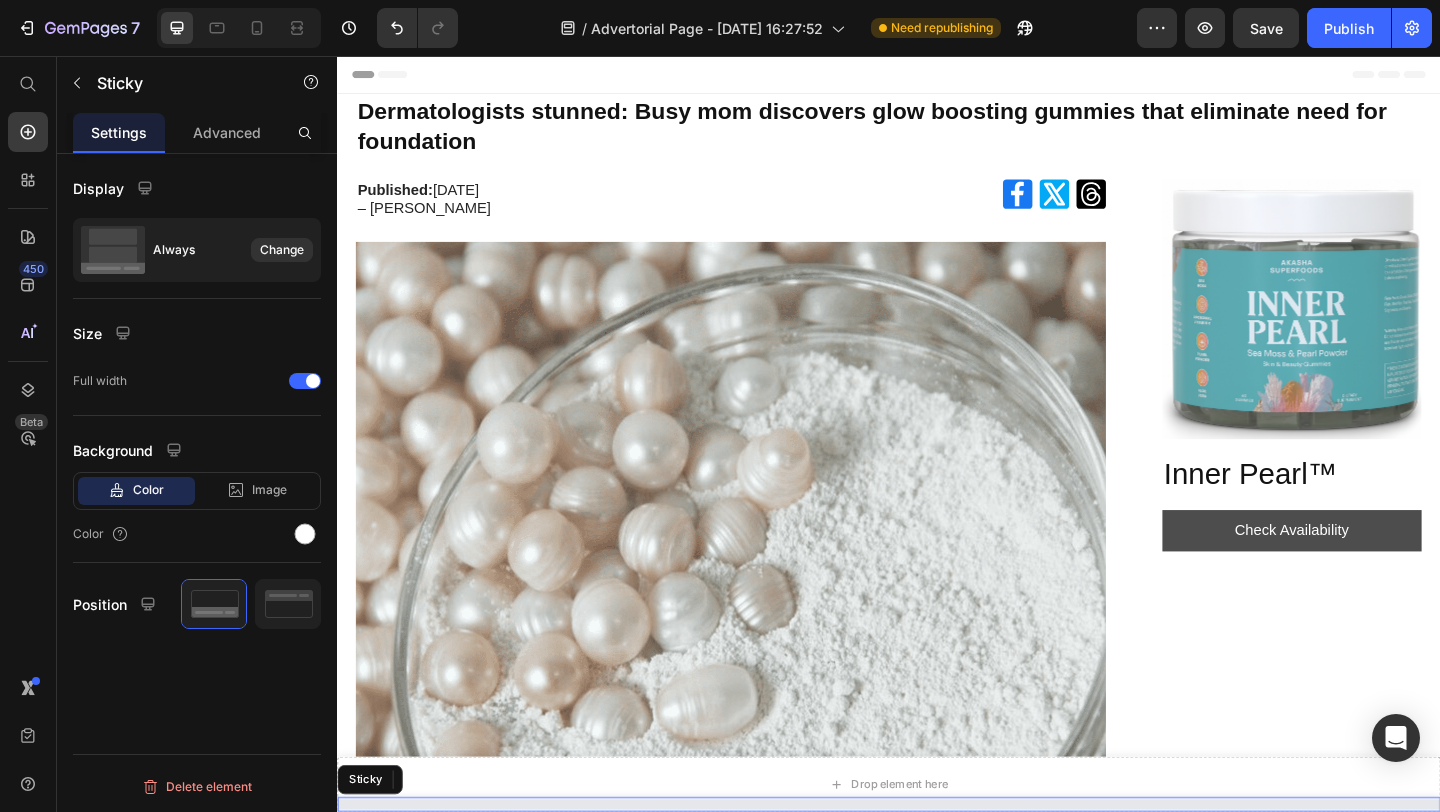 scroll, scrollTop: 0, scrollLeft: 0, axis: both 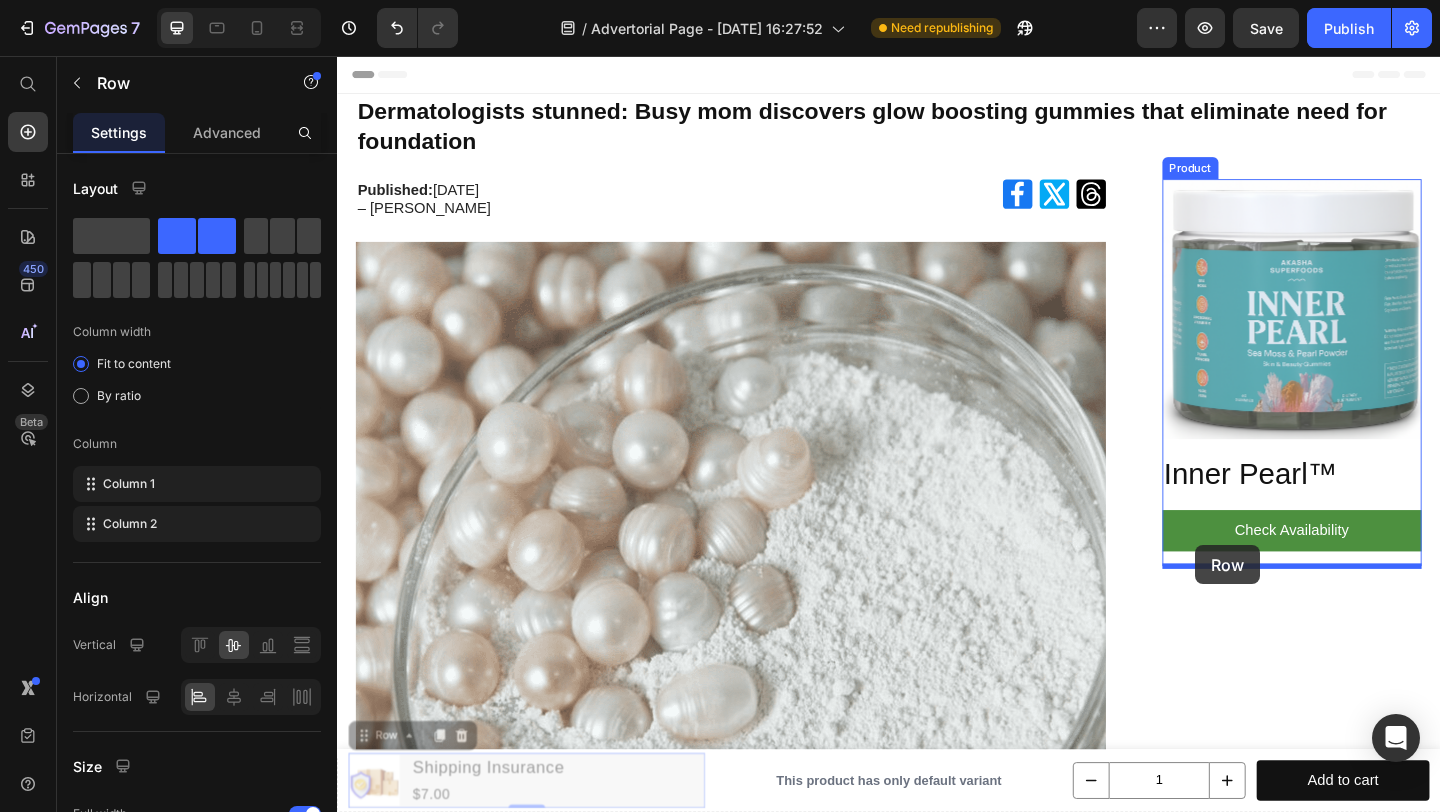 drag, startPoint x: 600, startPoint y: 835, endPoint x: 1270, endPoint y: 588, distance: 714.0791 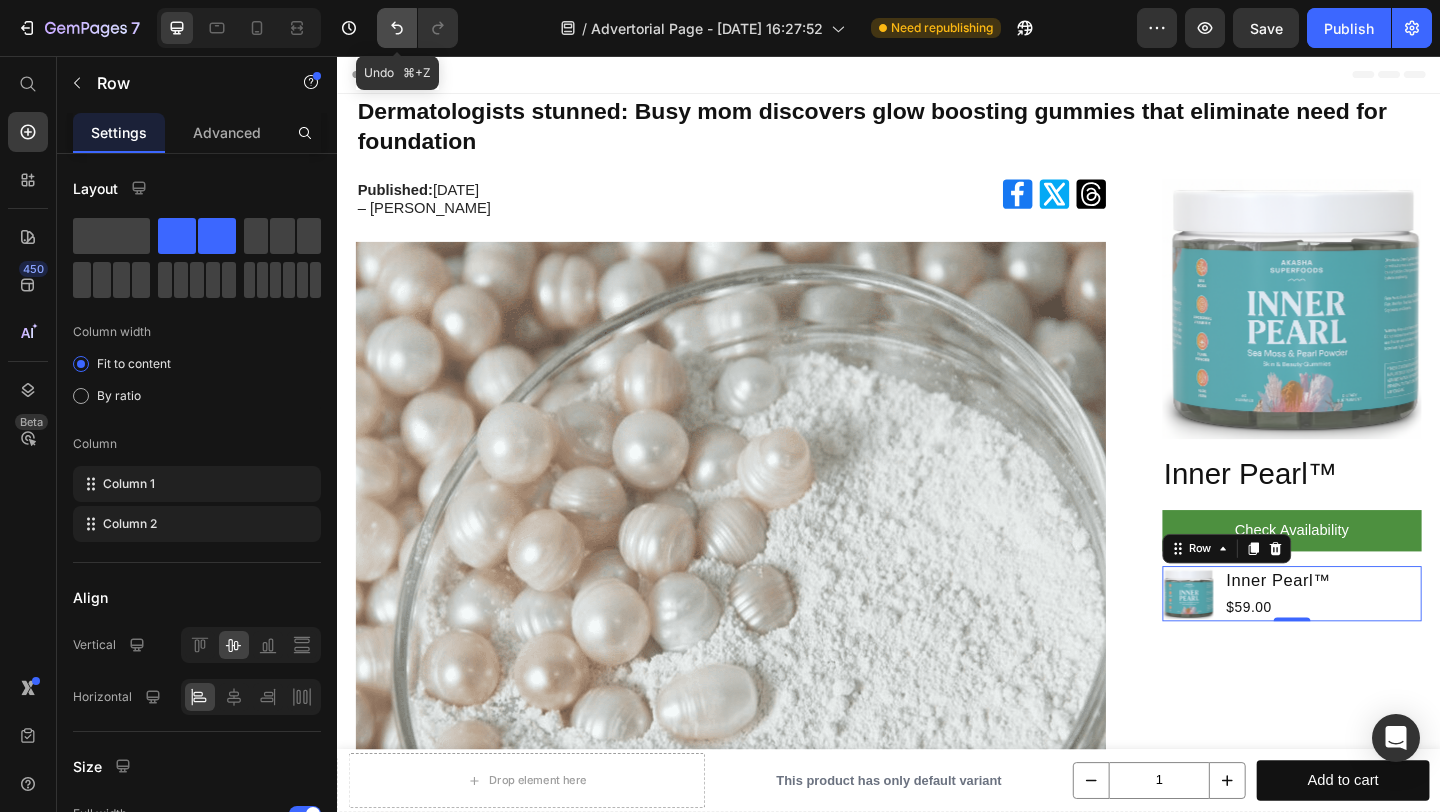 click 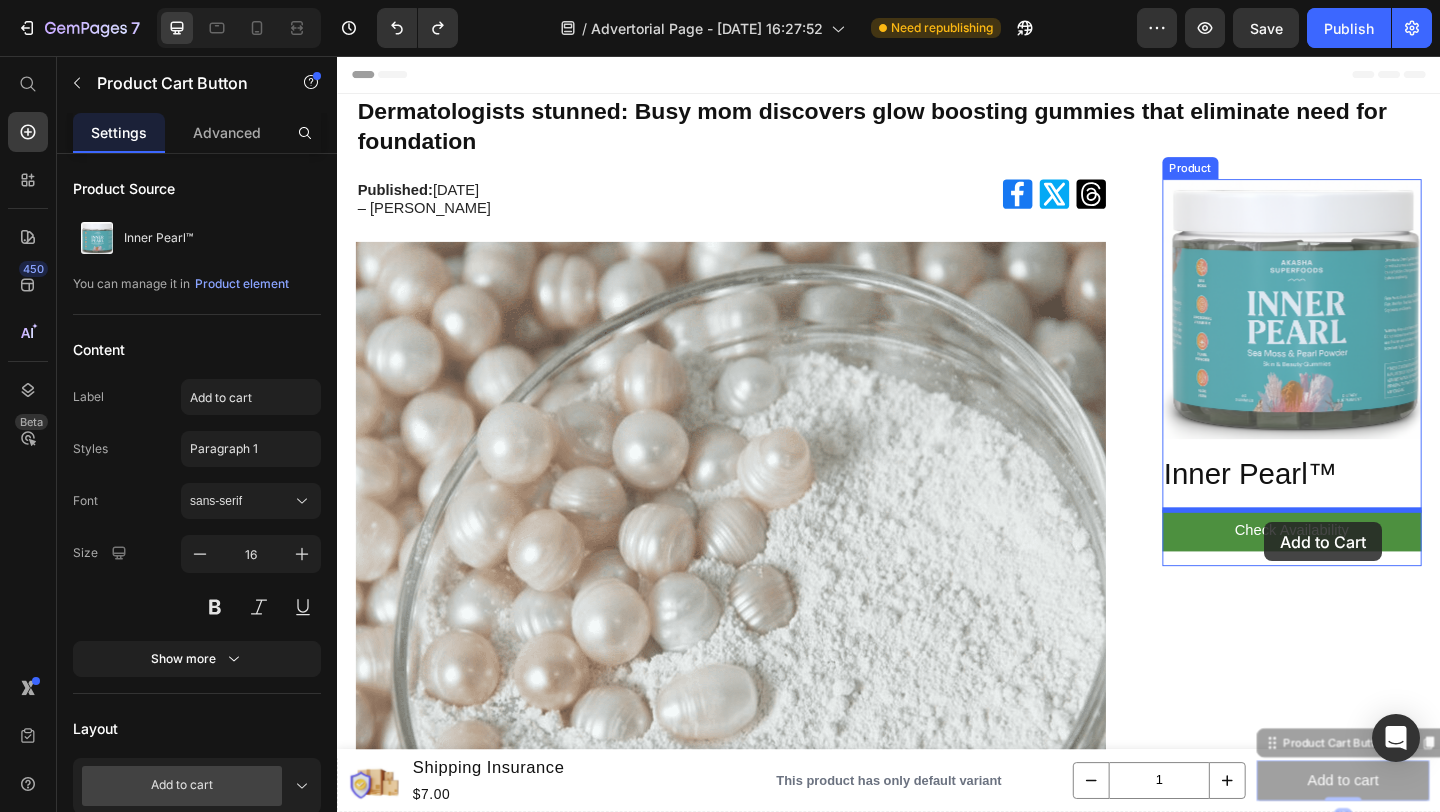 drag, startPoint x: 1431, startPoint y: 856, endPoint x: 1346, endPoint y: 563, distance: 305.08032 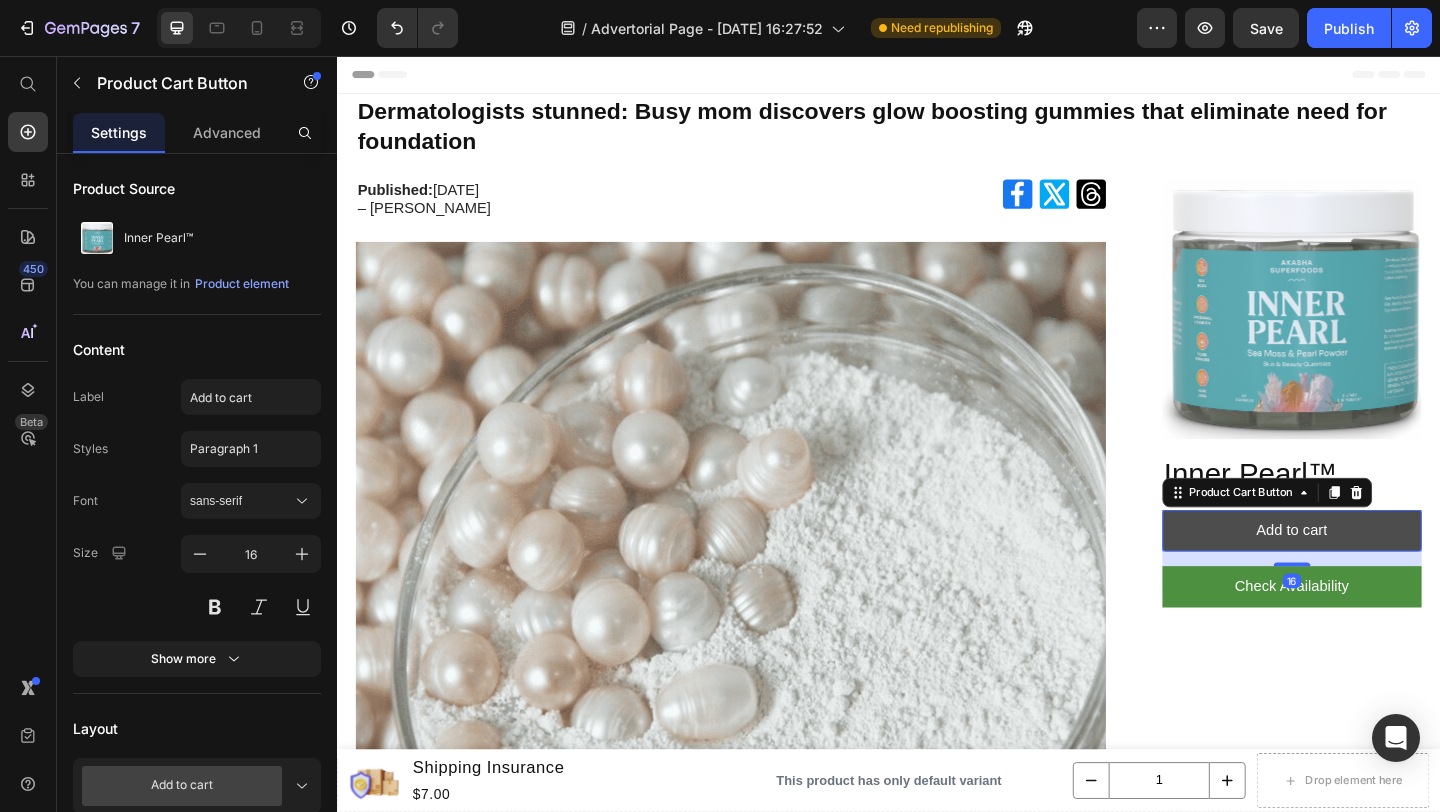 click on "Add to cart" at bounding box center [1376, 572] 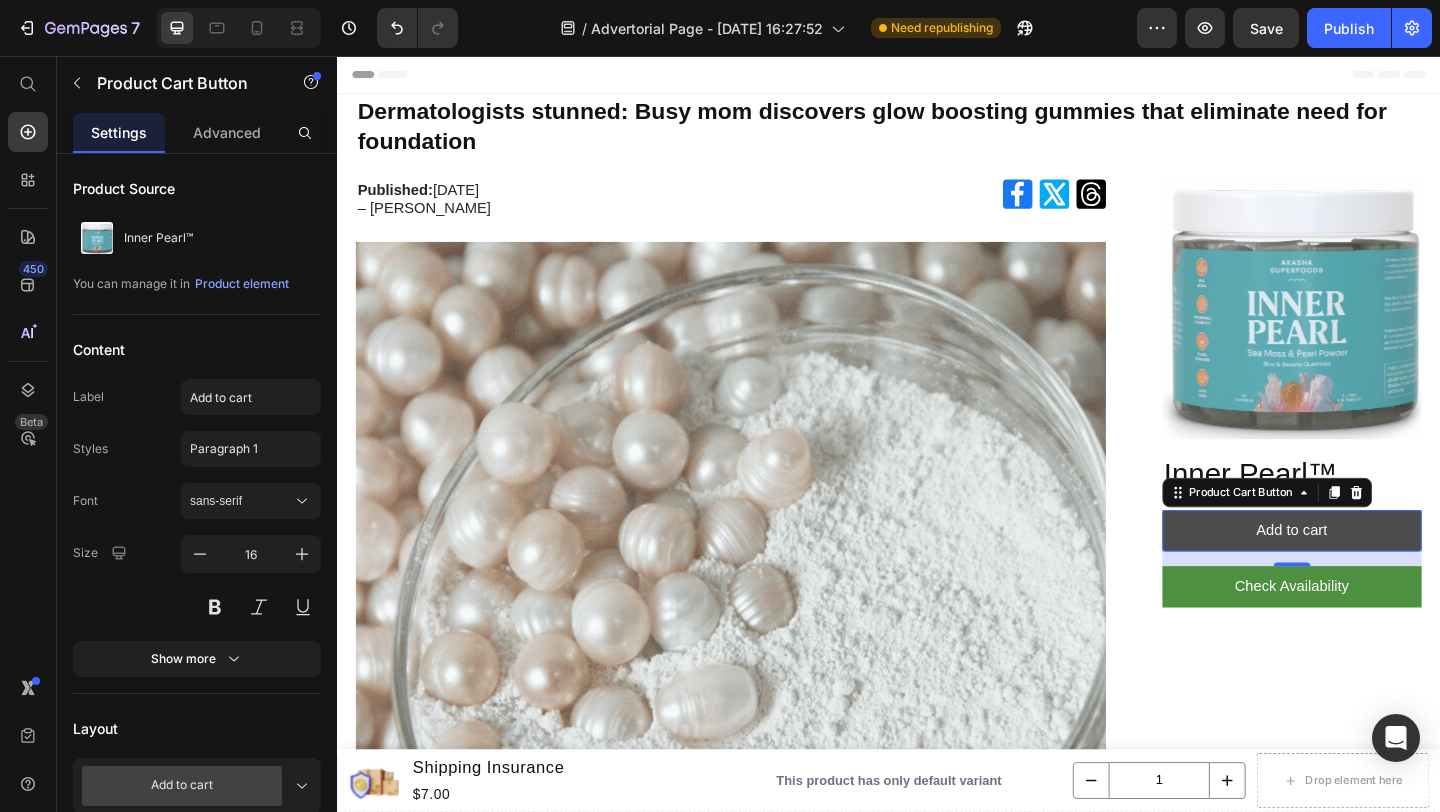 click on "Add to cart" at bounding box center (1376, 572) 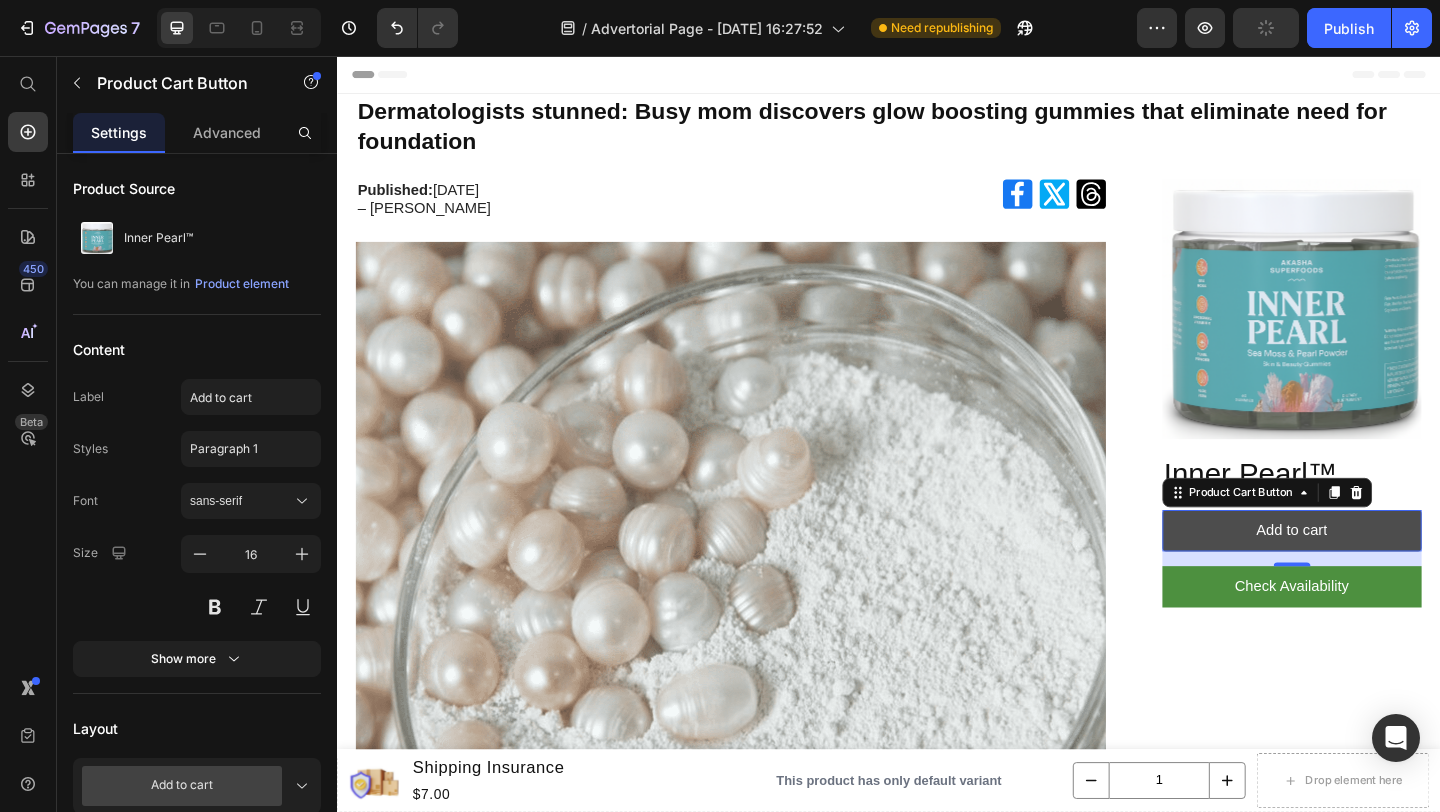 click on "Add to cart" at bounding box center (1376, 572) 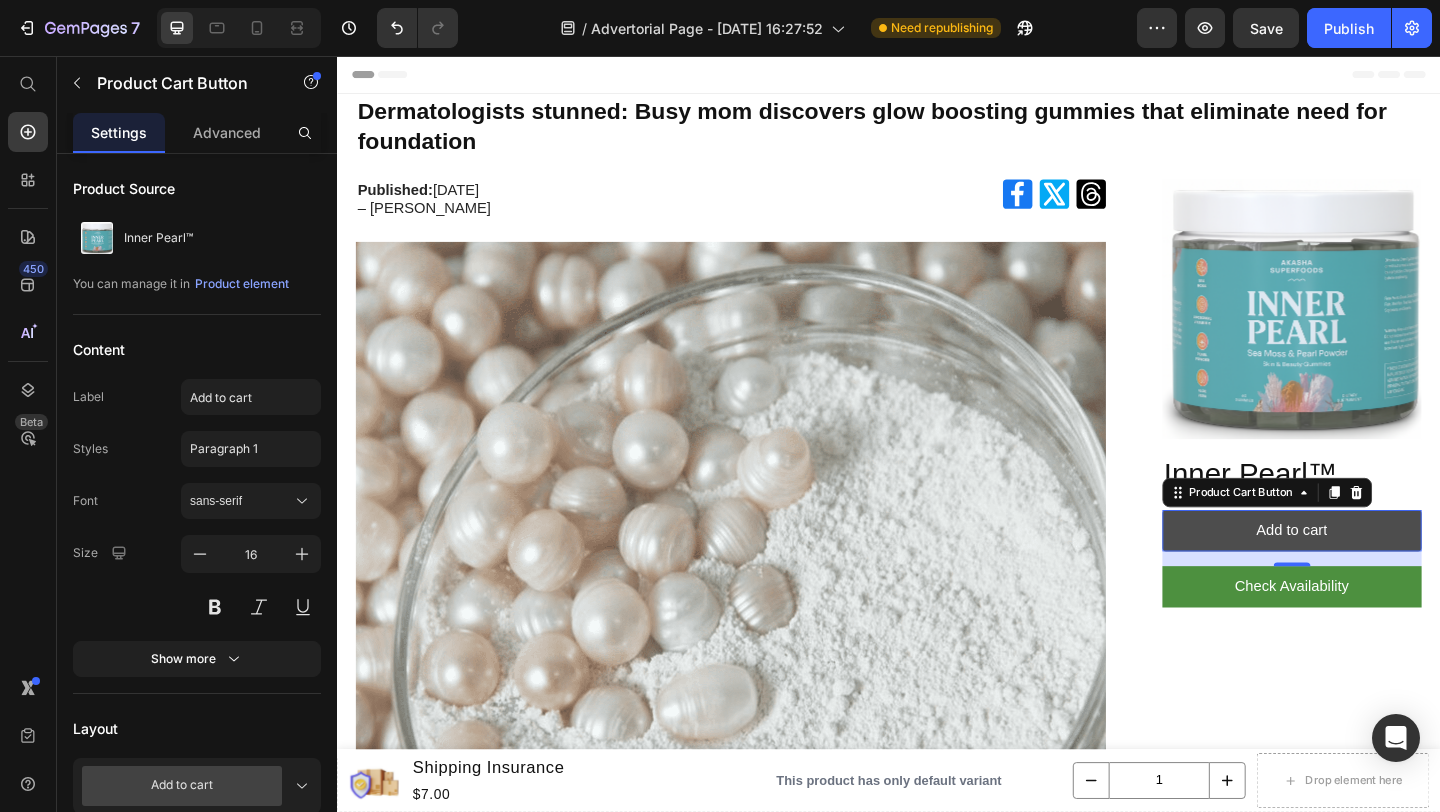 click on "Add to cart" at bounding box center (1376, 572) 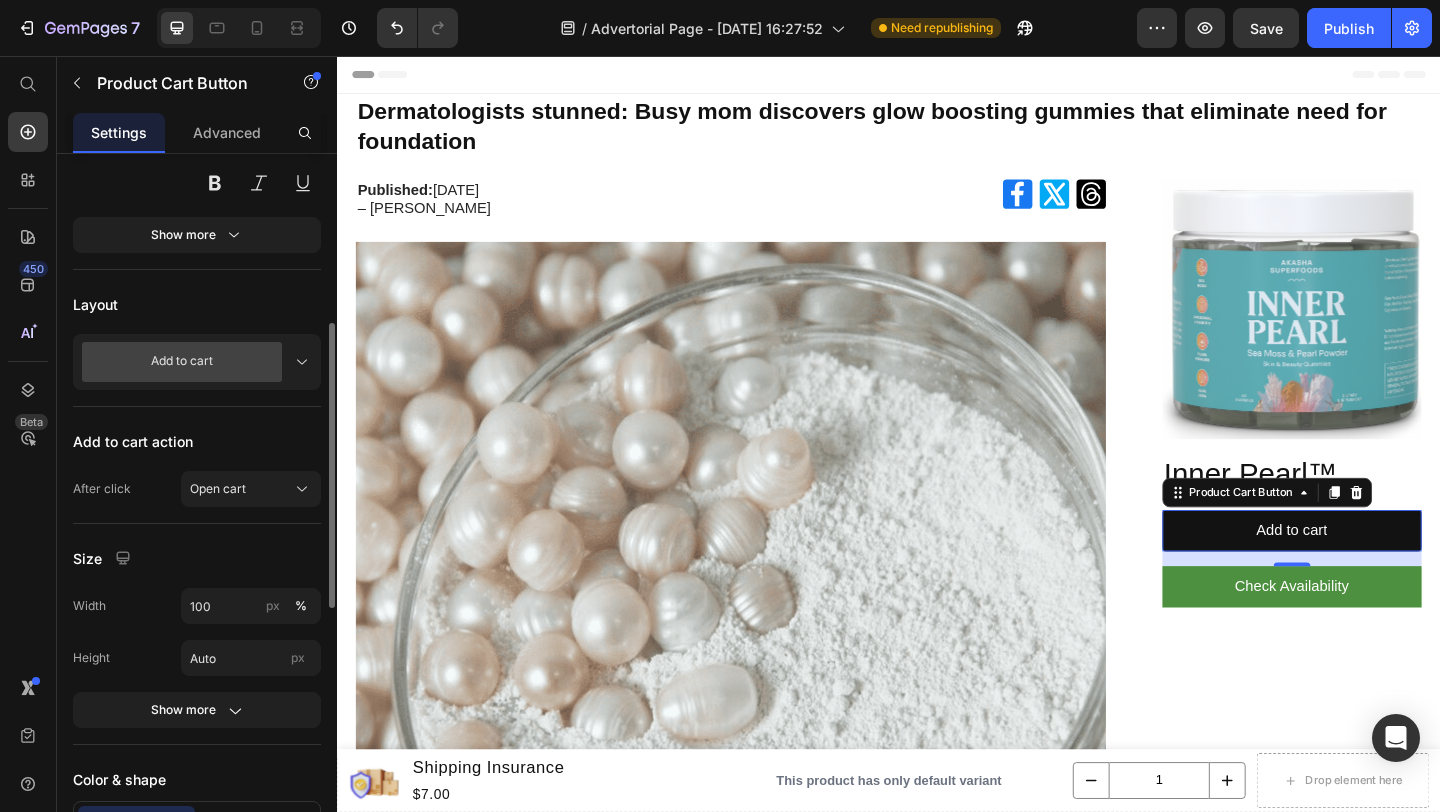 scroll, scrollTop: 437, scrollLeft: 0, axis: vertical 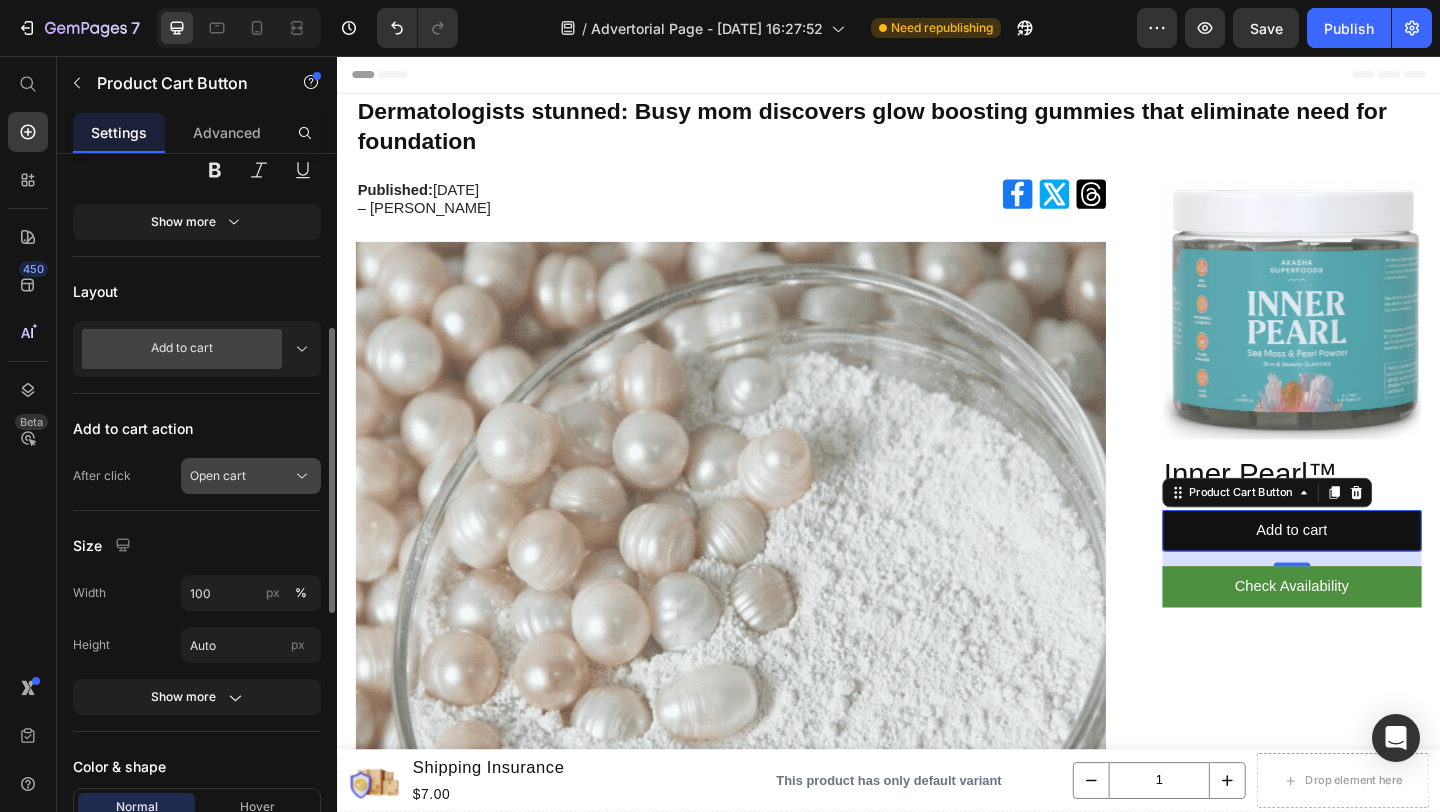 click on "Open cart" 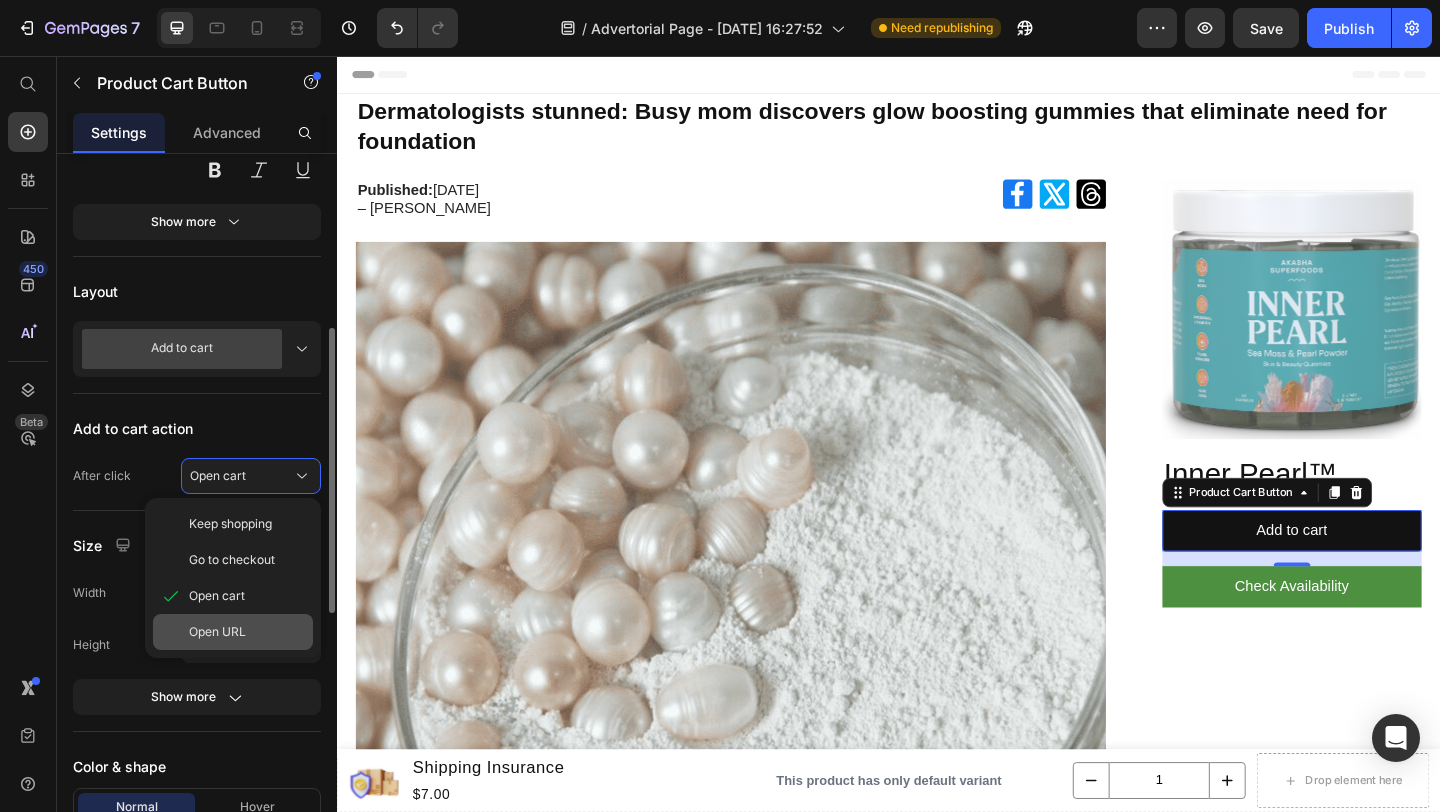 click on "Open URL" at bounding box center (217, 632) 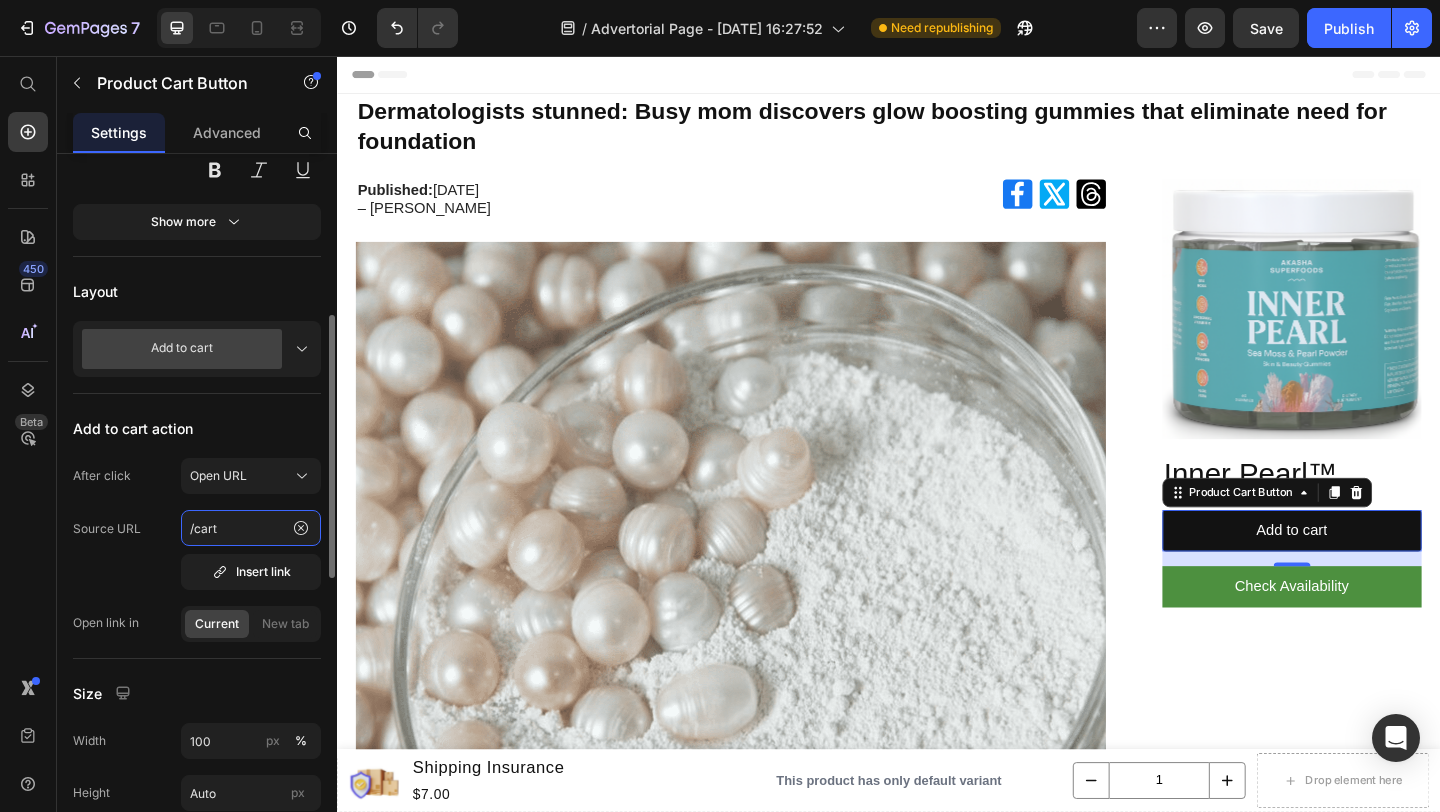 click on "/cart" 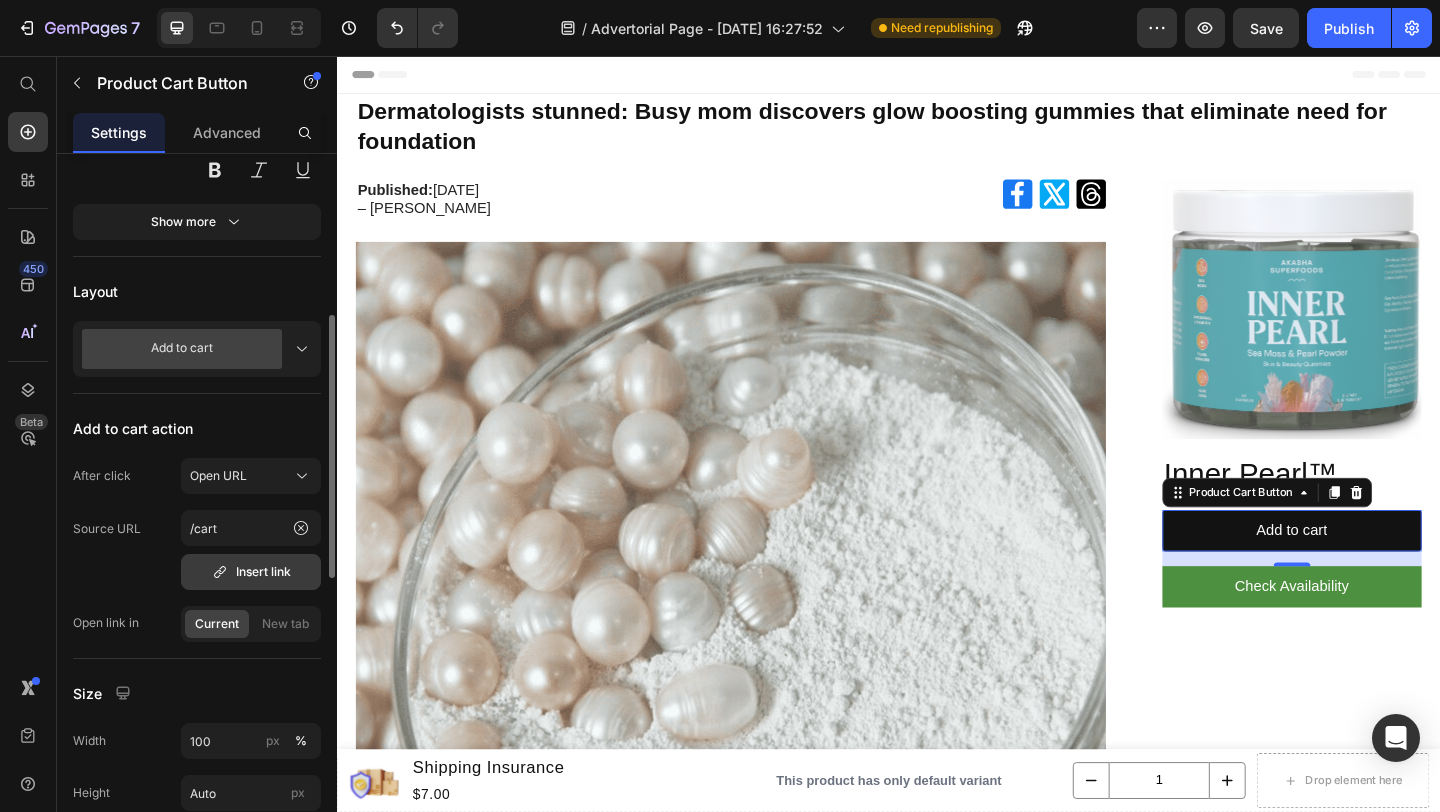 click on "Insert link" at bounding box center [251, 572] 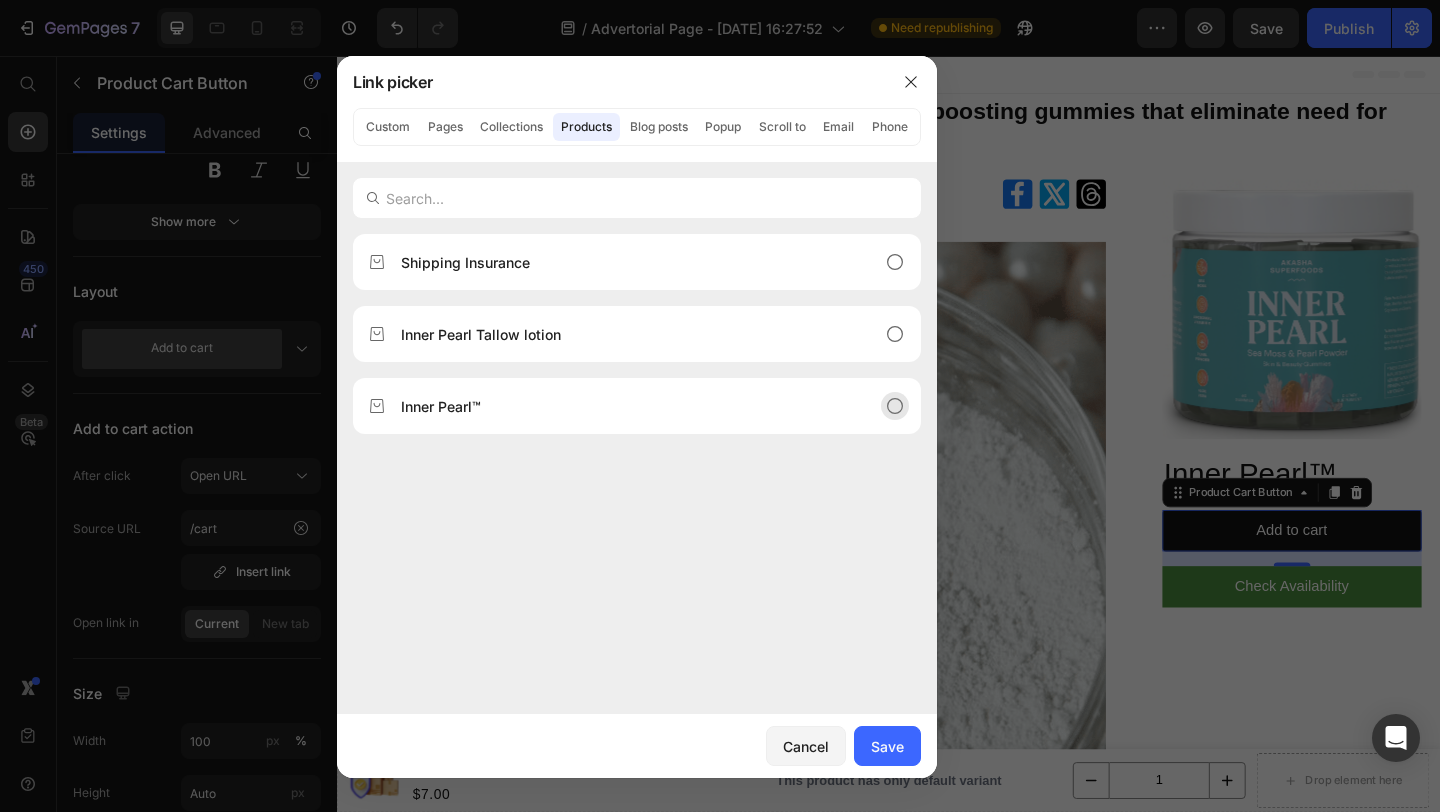 click on "Inner Pearl™" at bounding box center [621, 406] 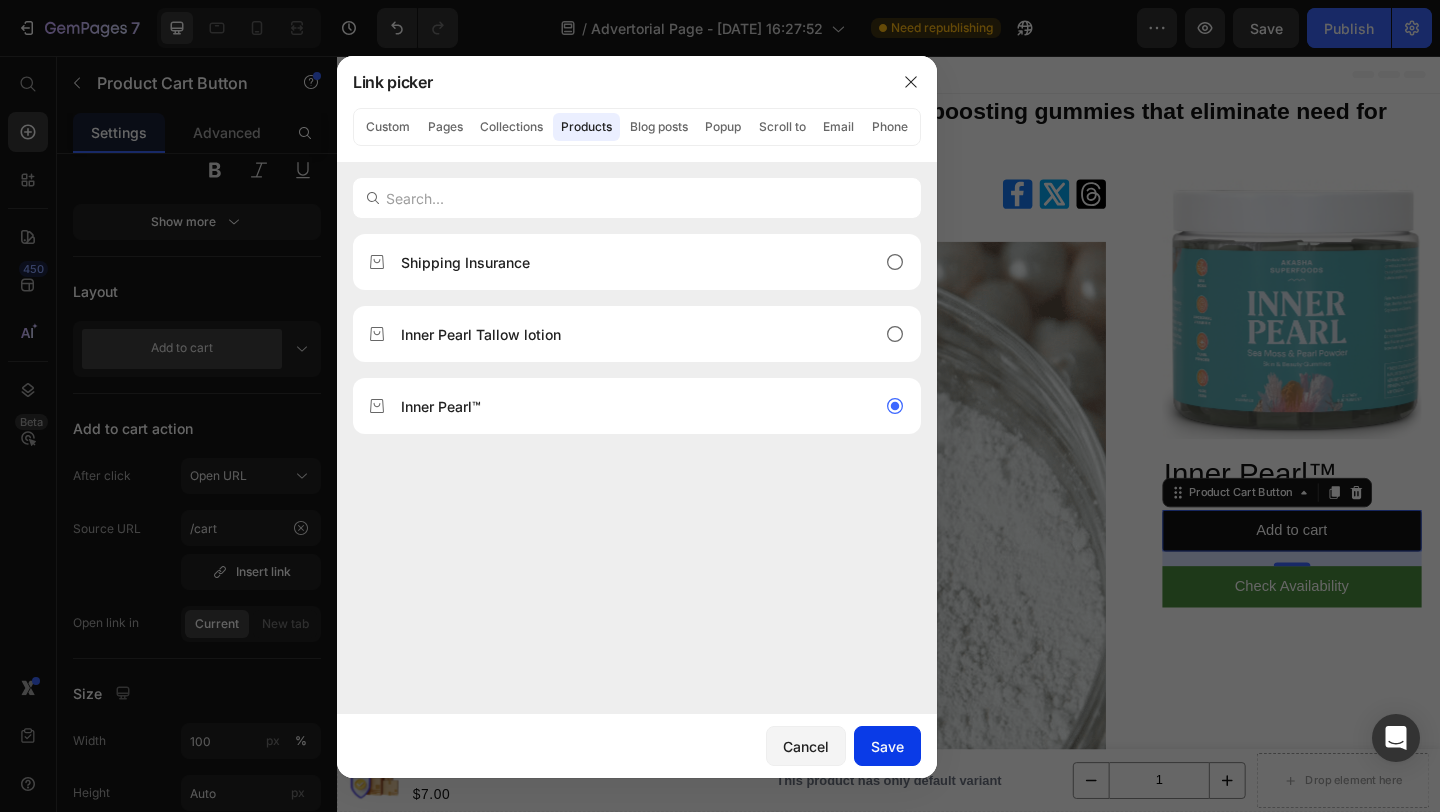 click on "Save" at bounding box center [887, 746] 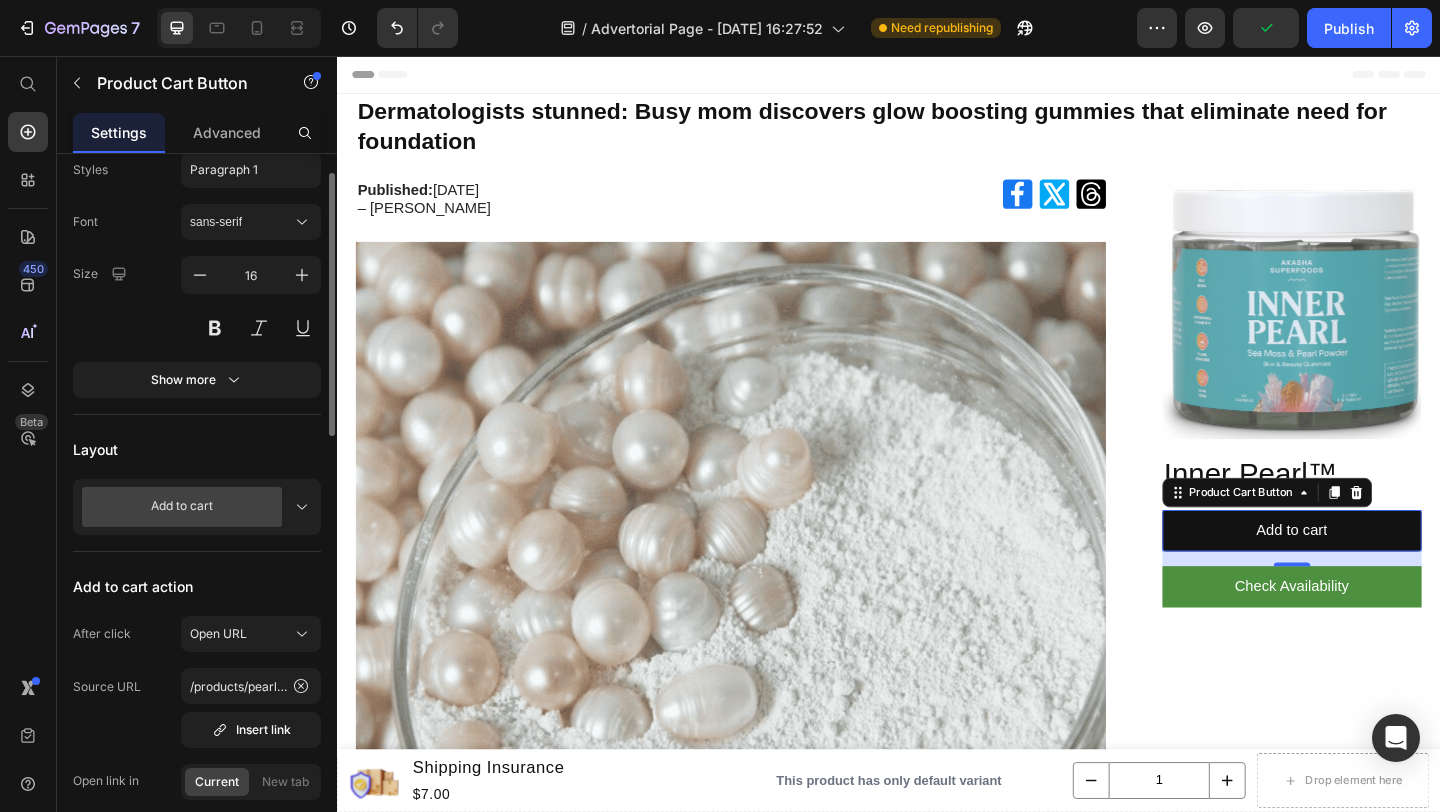 scroll, scrollTop: 431, scrollLeft: 0, axis: vertical 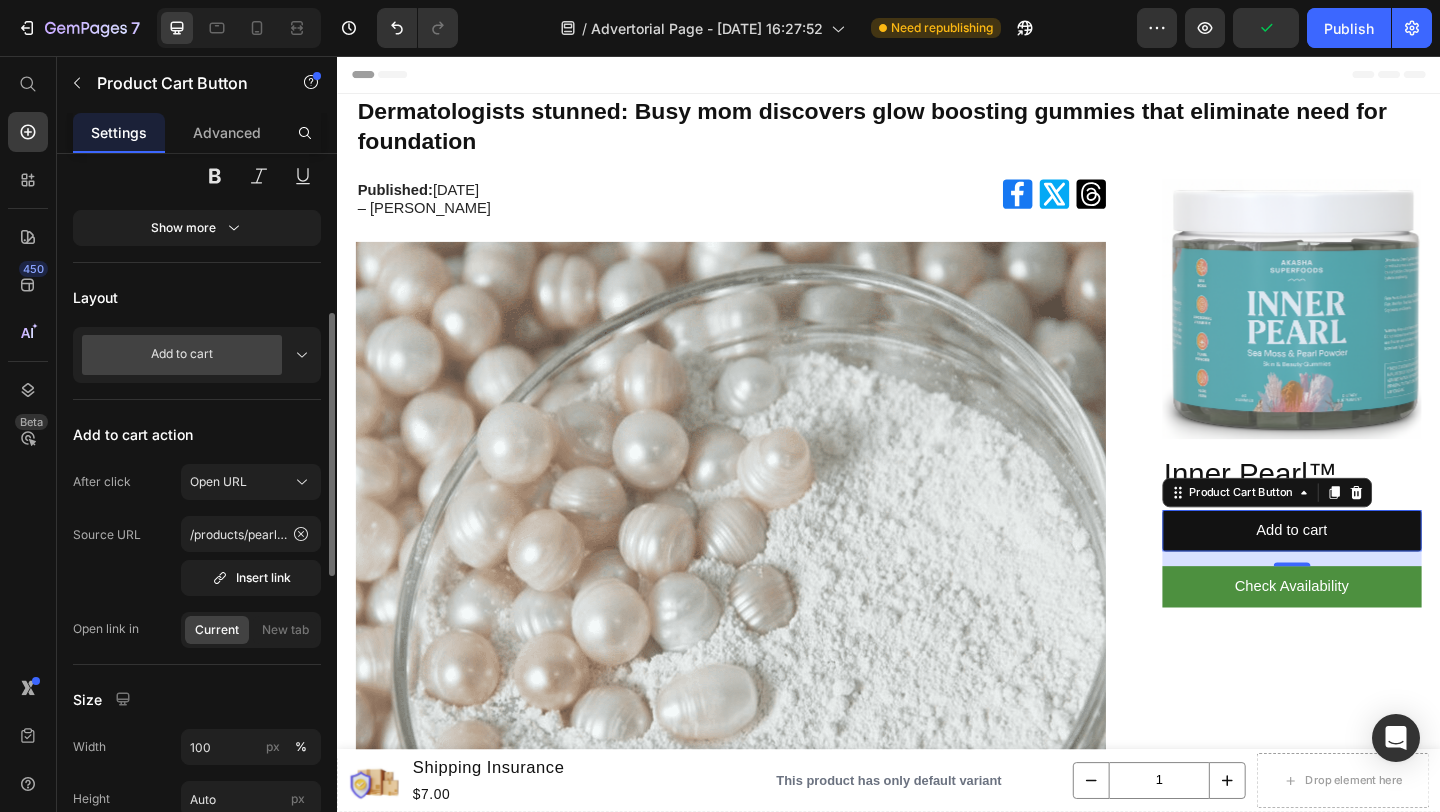 click on "Add to cart" at bounding box center [182, 355] 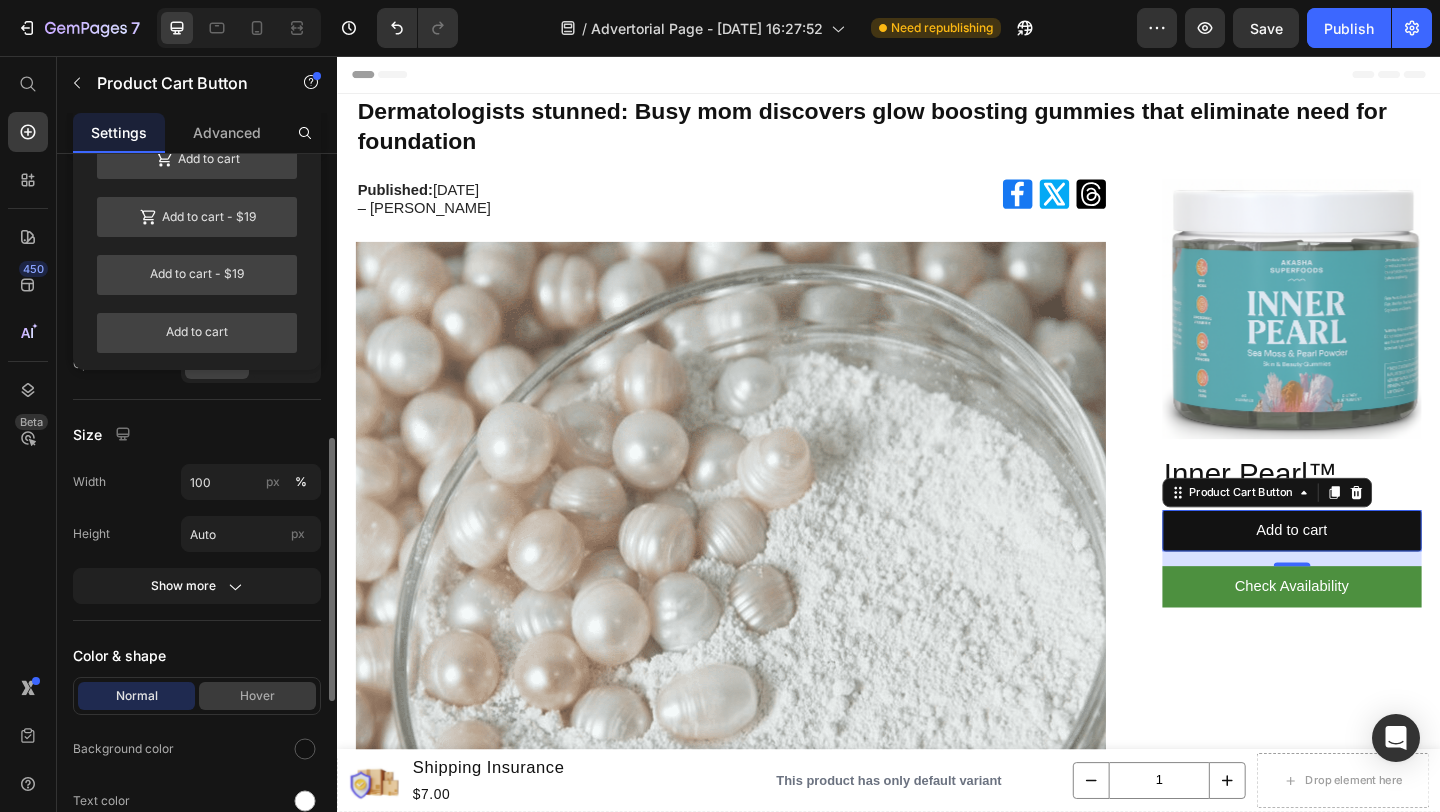 scroll, scrollTop: 720, scrollLeft: 0, axis: vertical 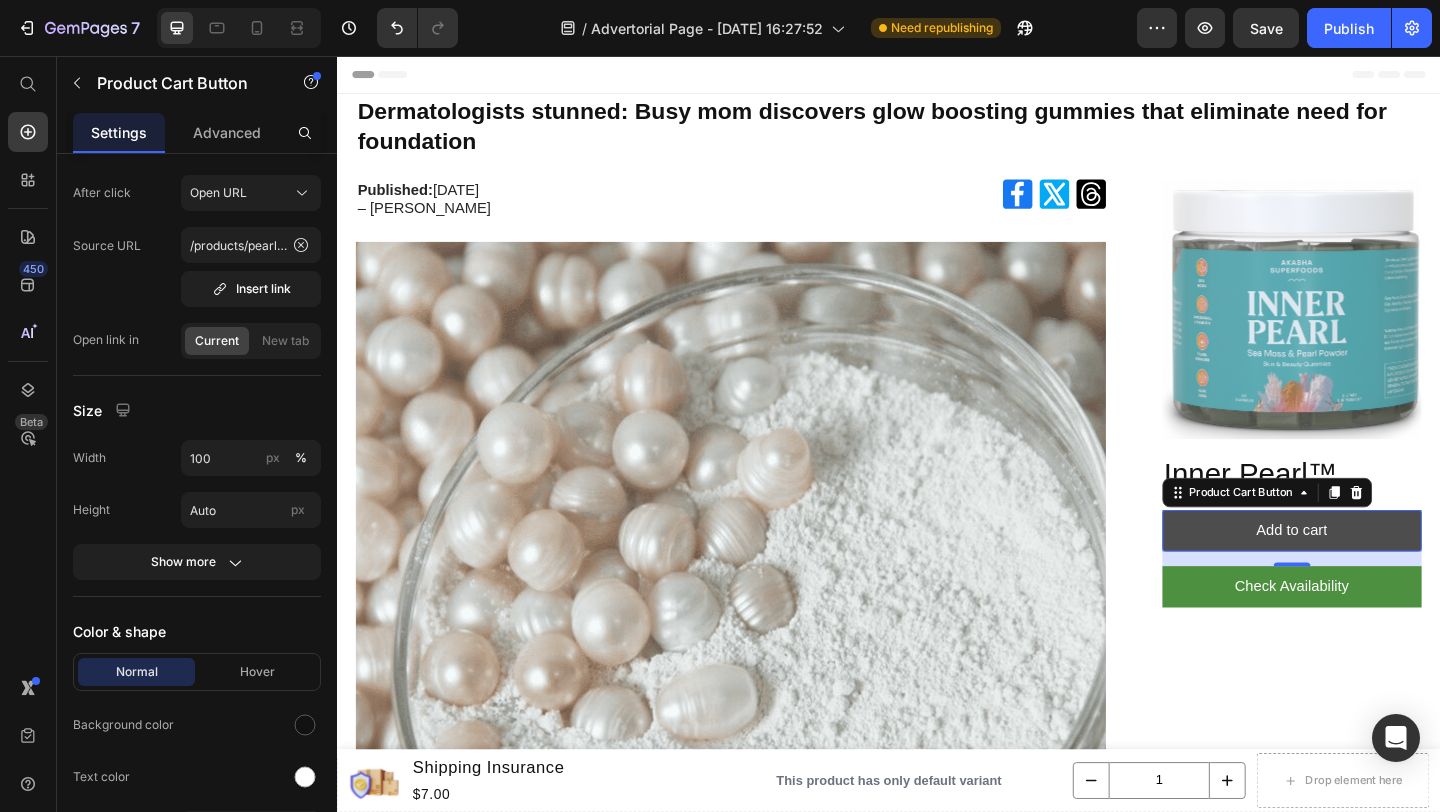 click on "Add to cart" at bounding box center [1376, 572] 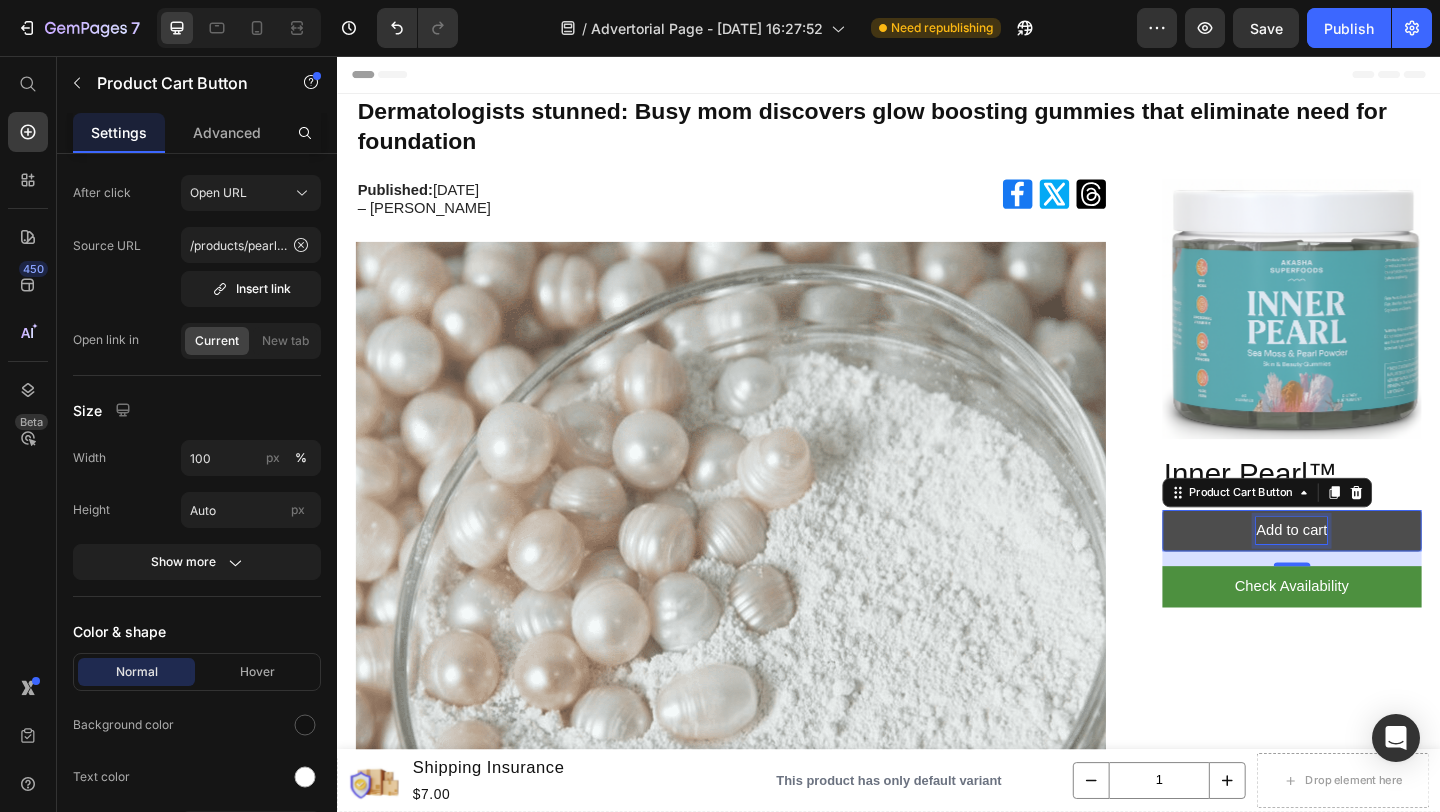 click on "Add to cart" at bounding box center (1375, 572) 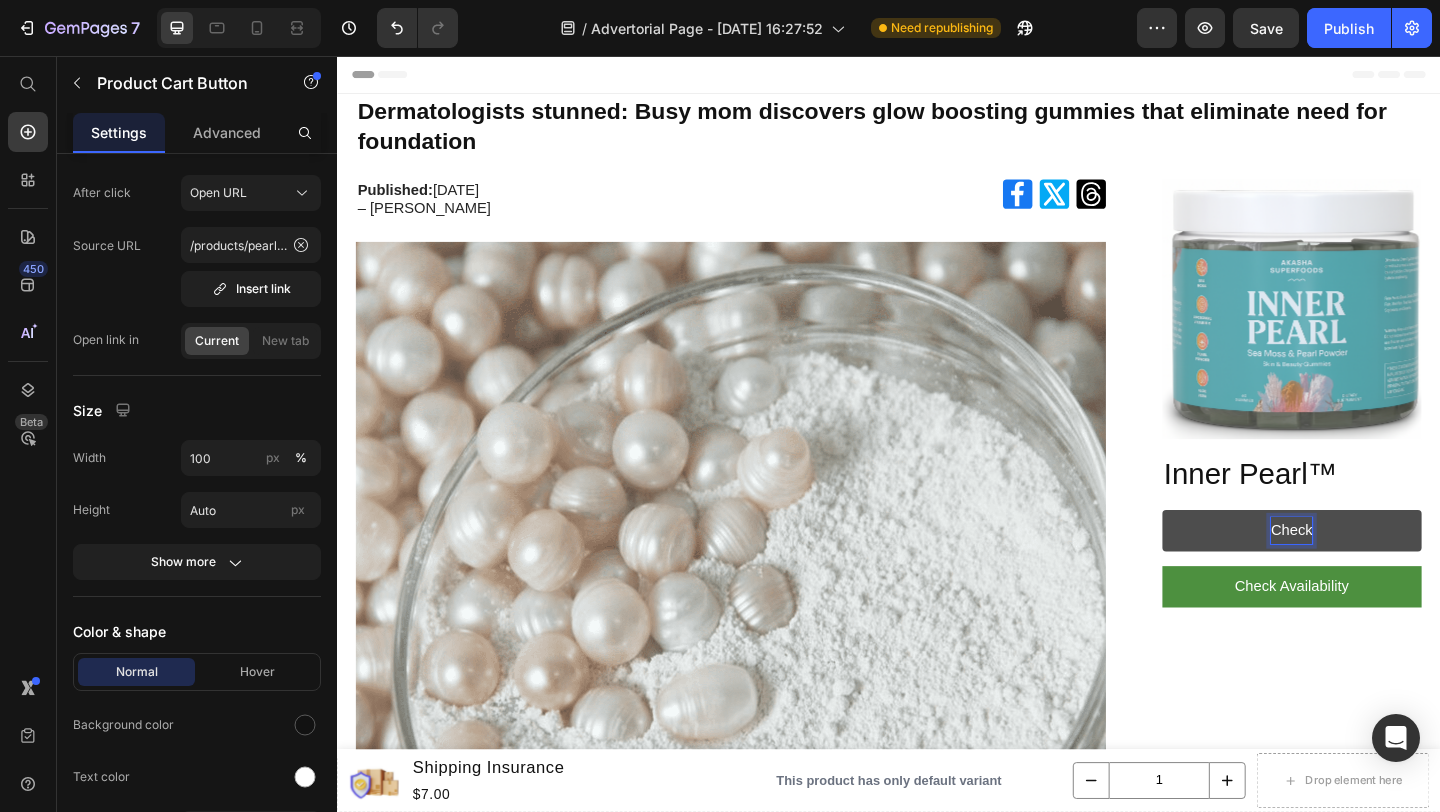 click on "Check" at bounding box center (1376, 572) 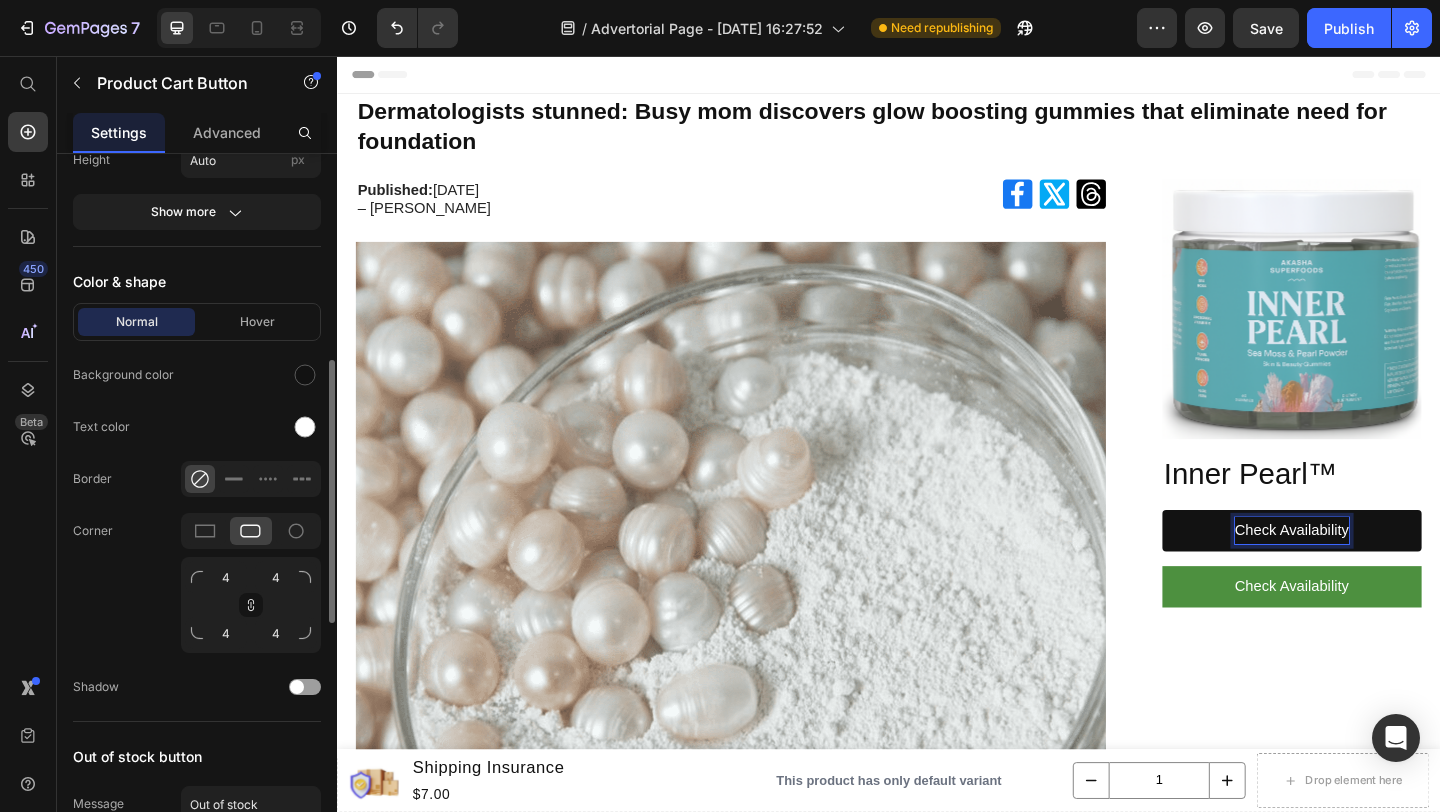 scroll, scrollTop: 1117, scrollLeft: 0, axis: vertical 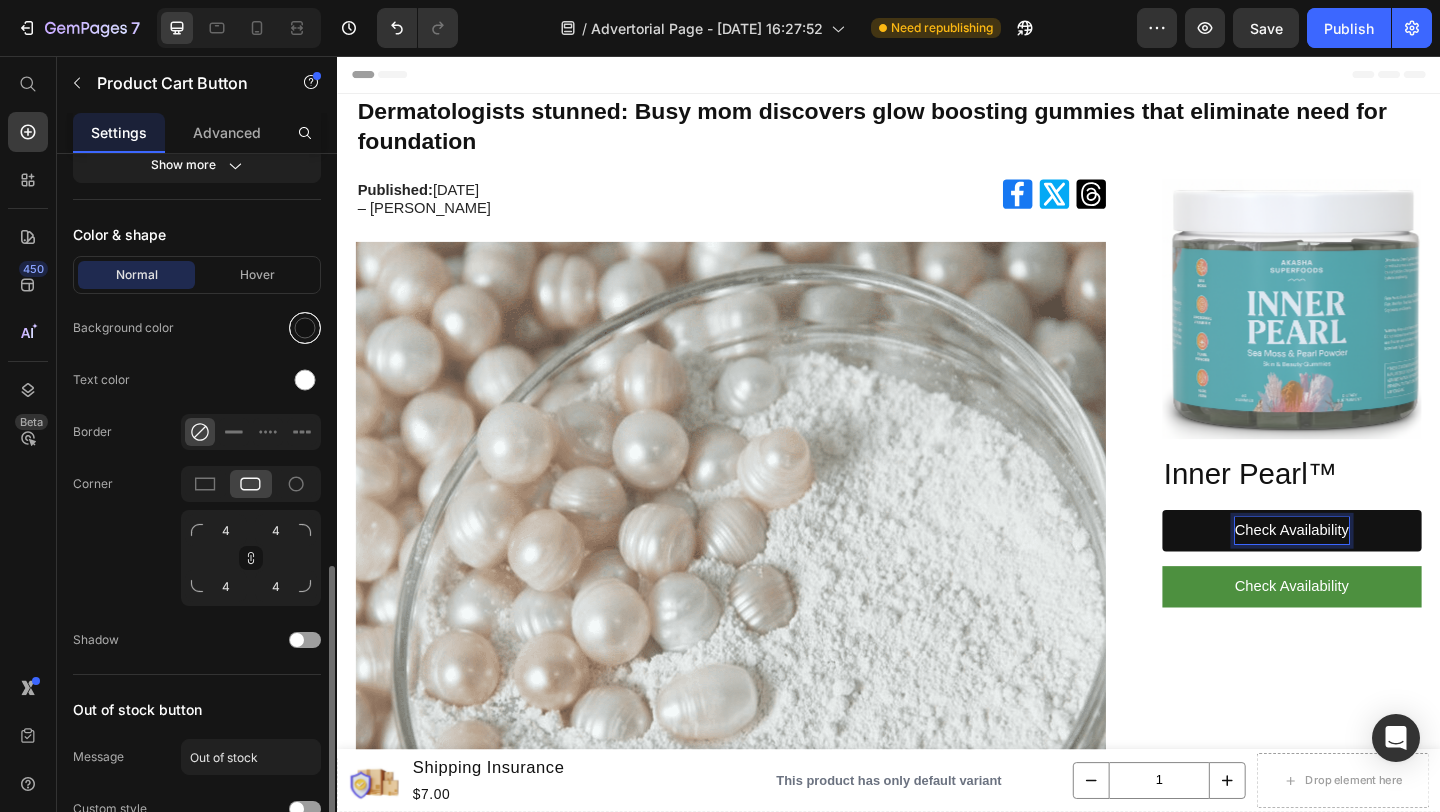 click at bounding box center (305, 328) 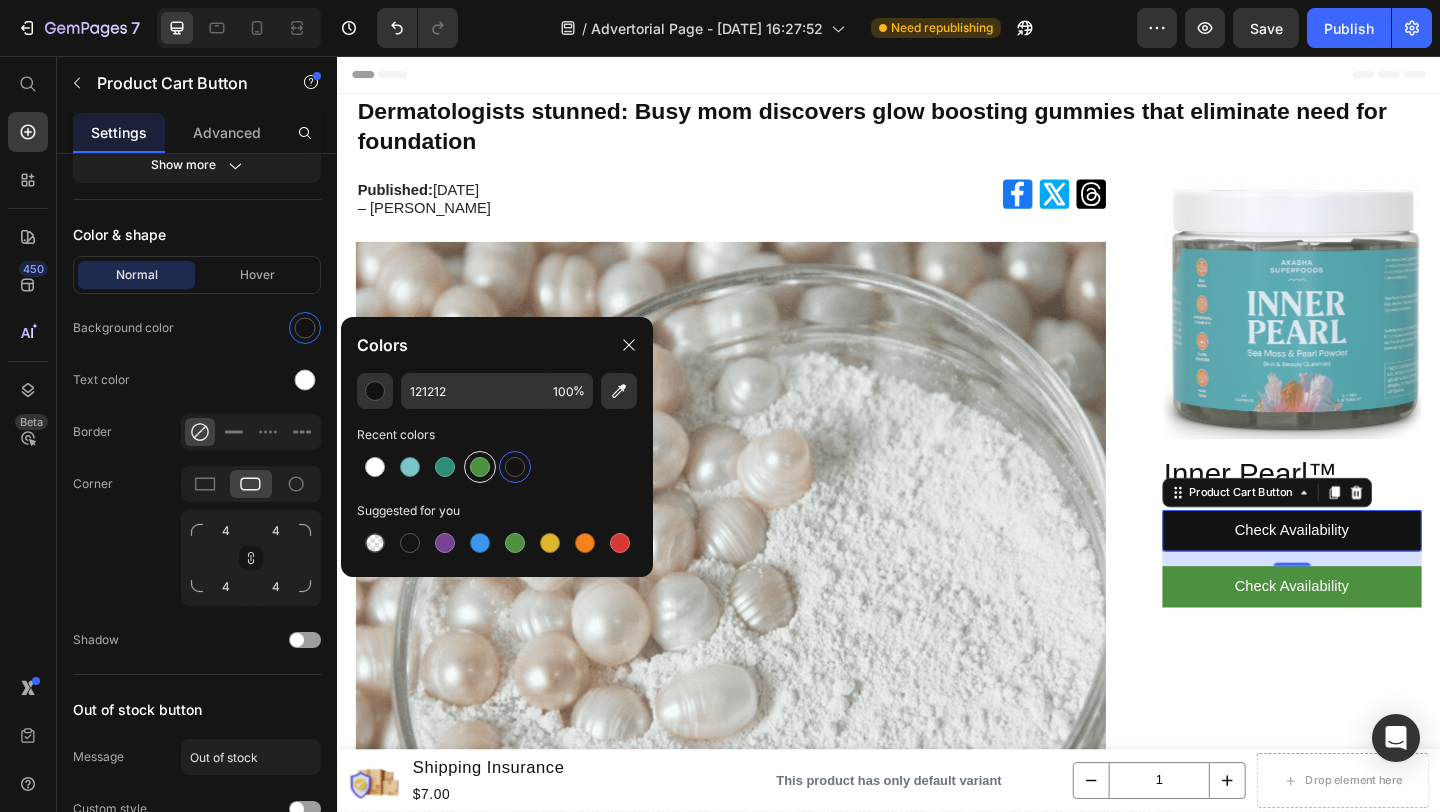 click at bounding box center (480, 467) 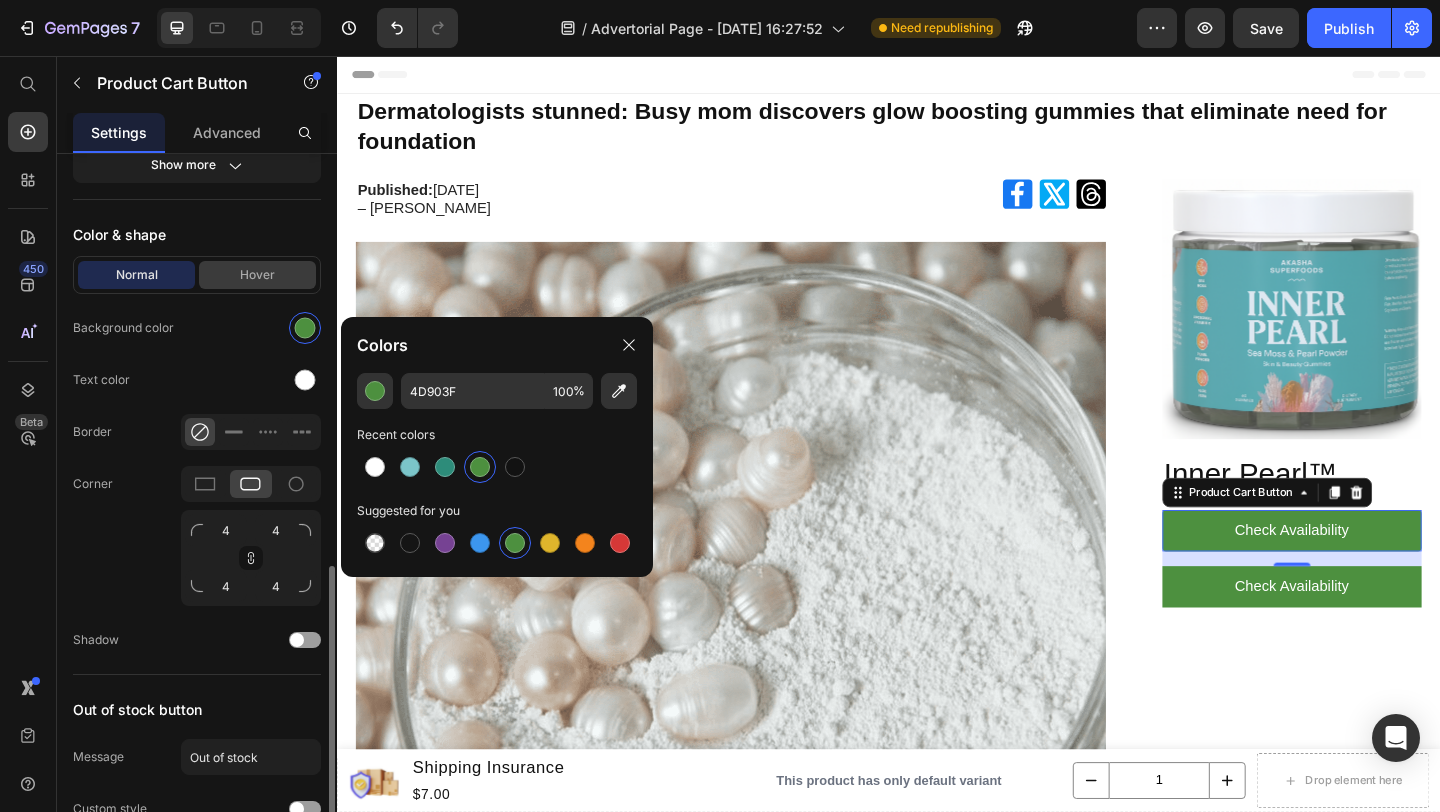 click on "Hover" at bounding box center (257, 275) 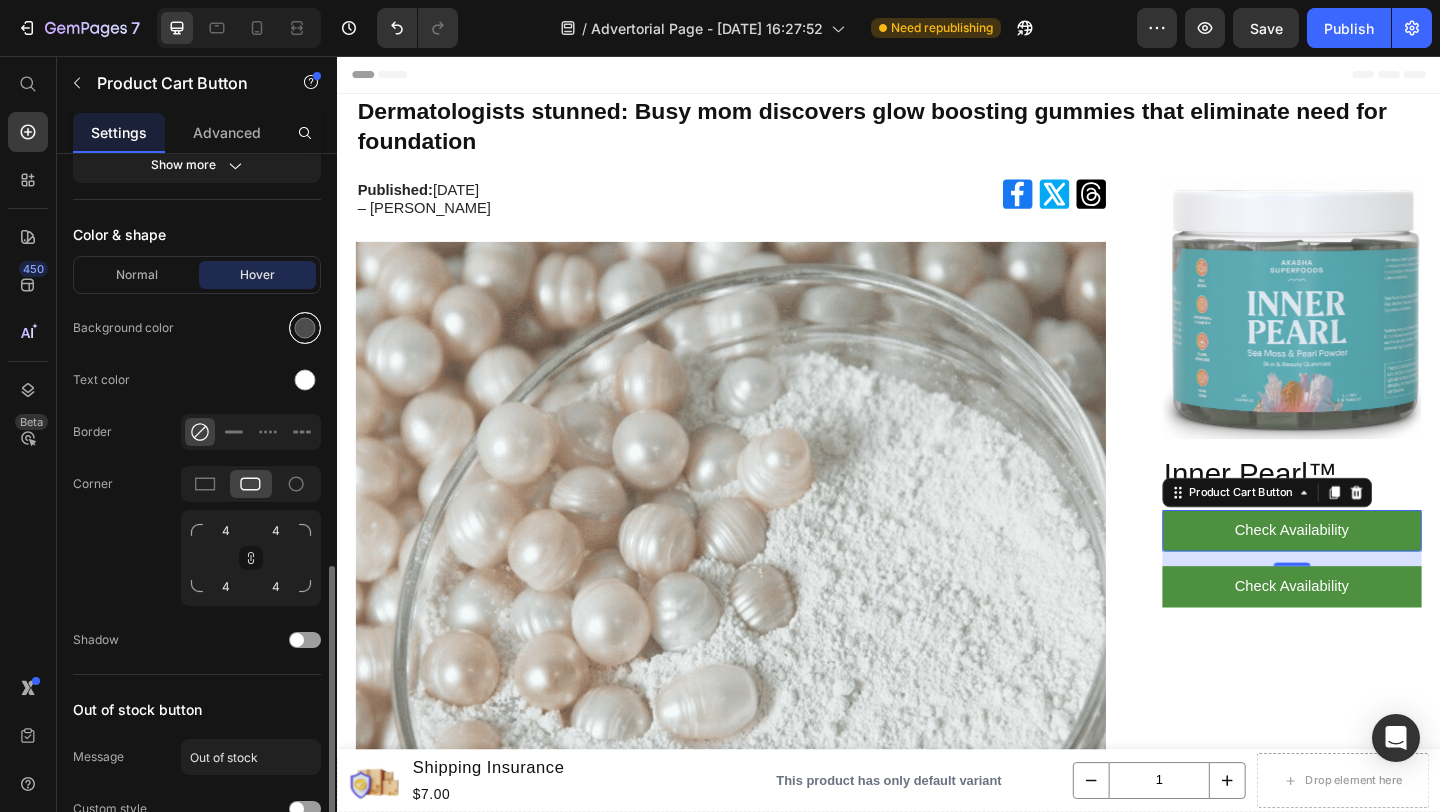 click at bounding box center [305, 328] 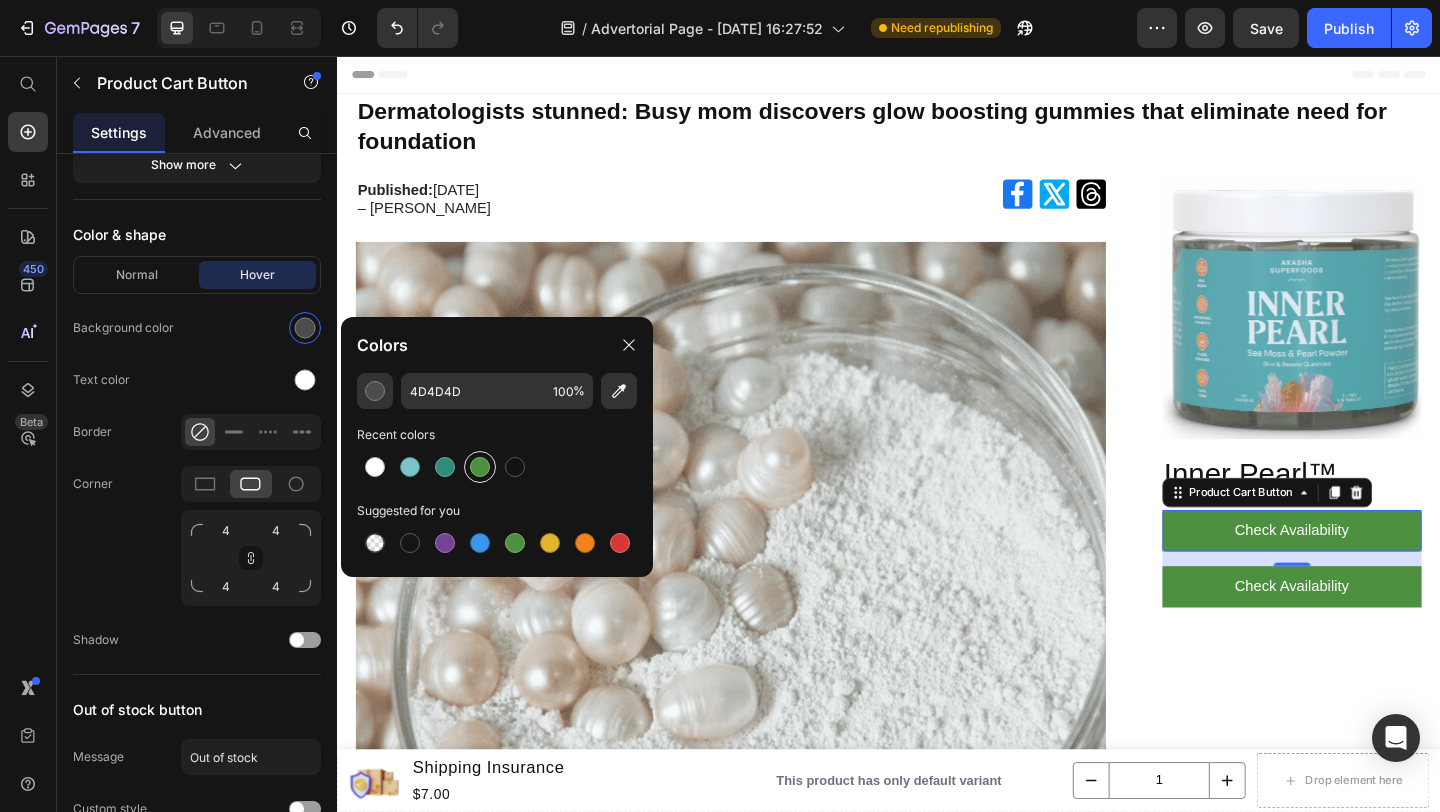 click at bounding box center (480, 467) 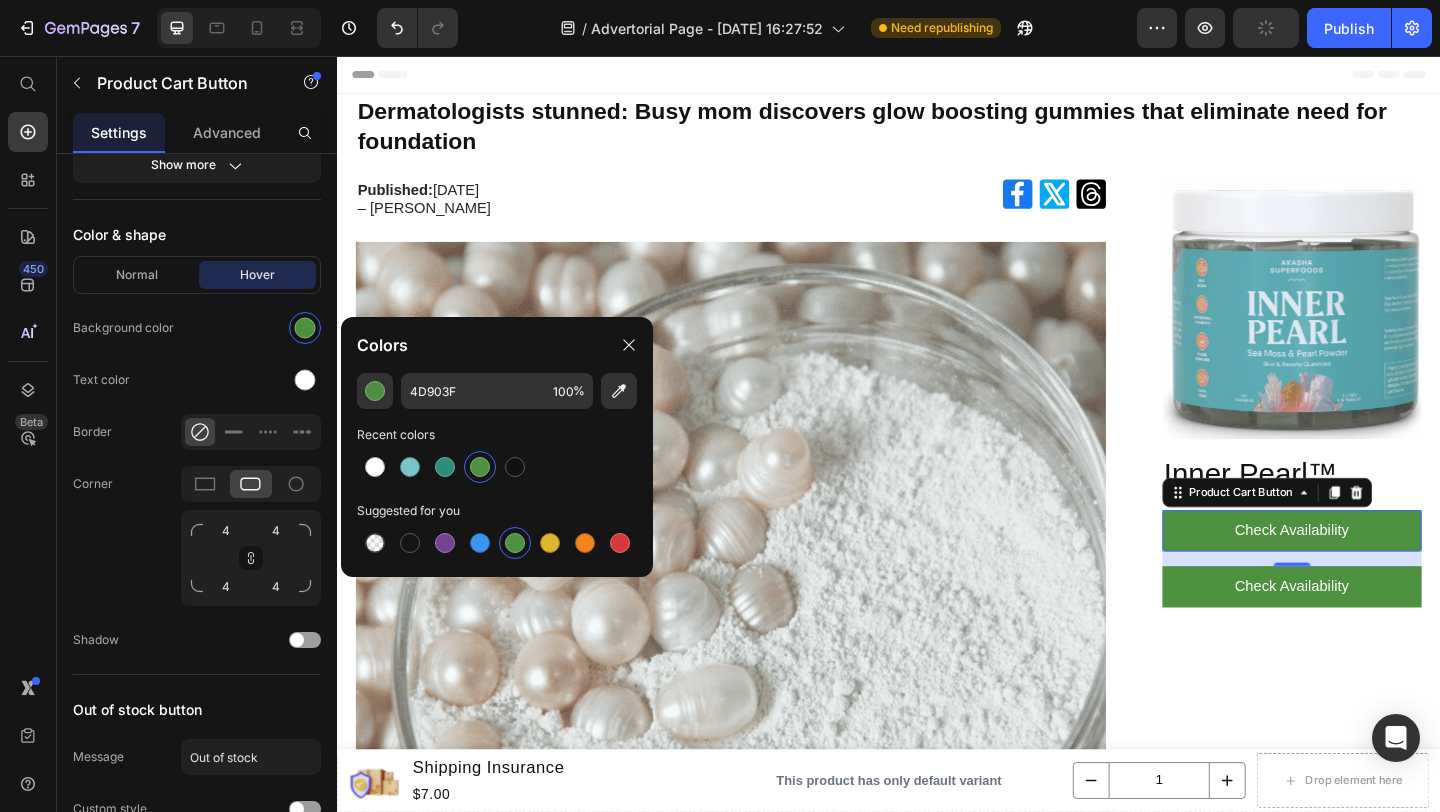 click on "16" at bounding box center (1376, 603) 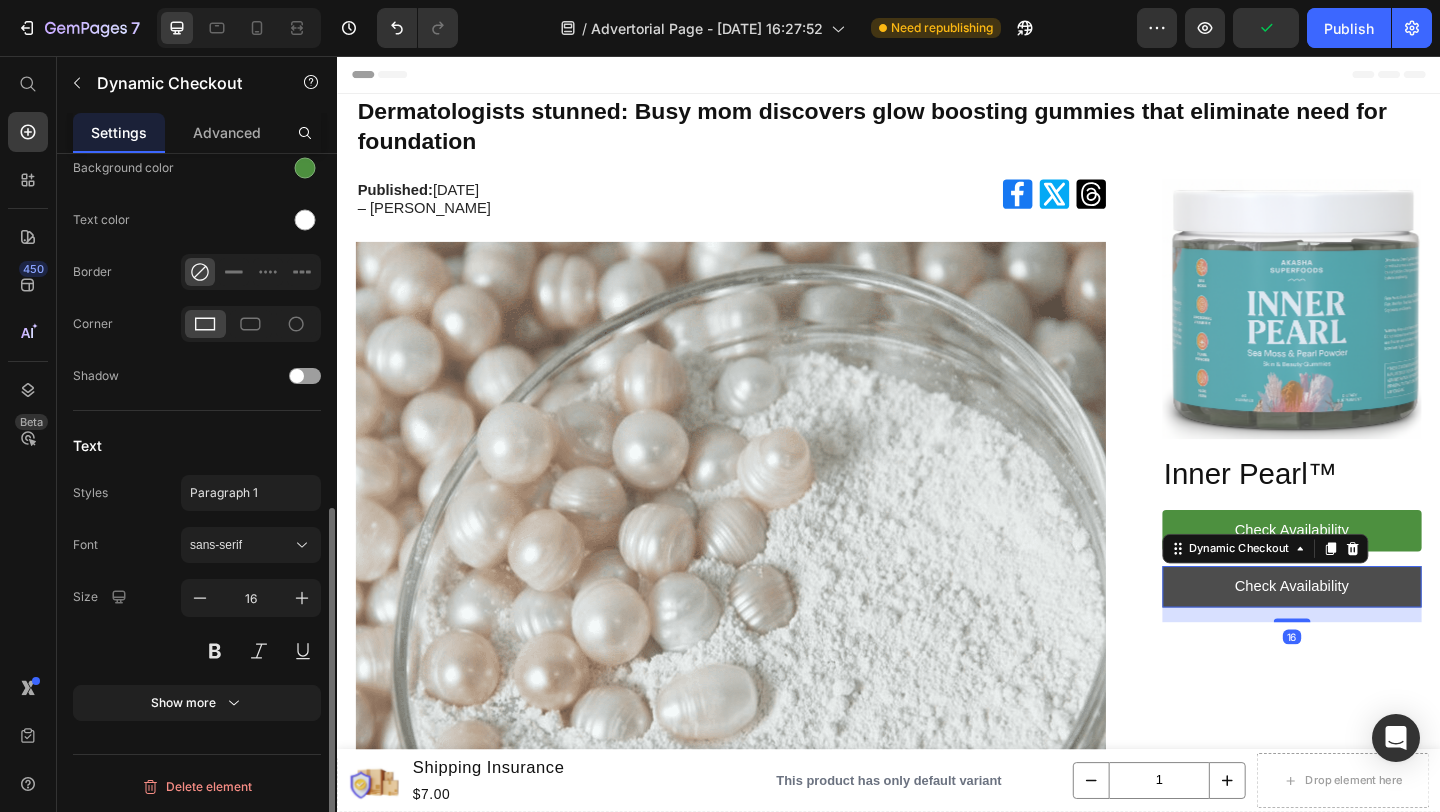 click on "Check Availability" at bounding box center (1376, 633) 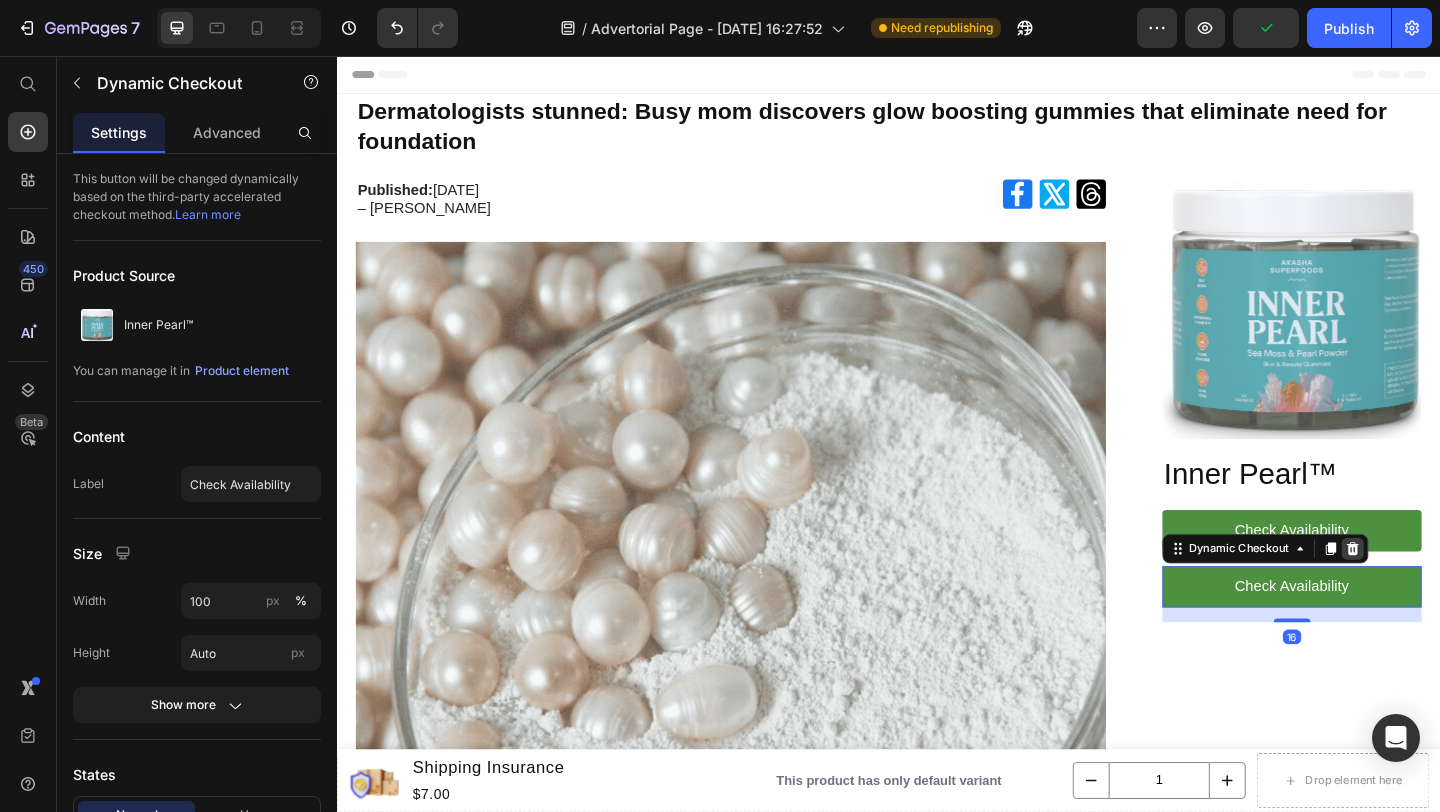 click 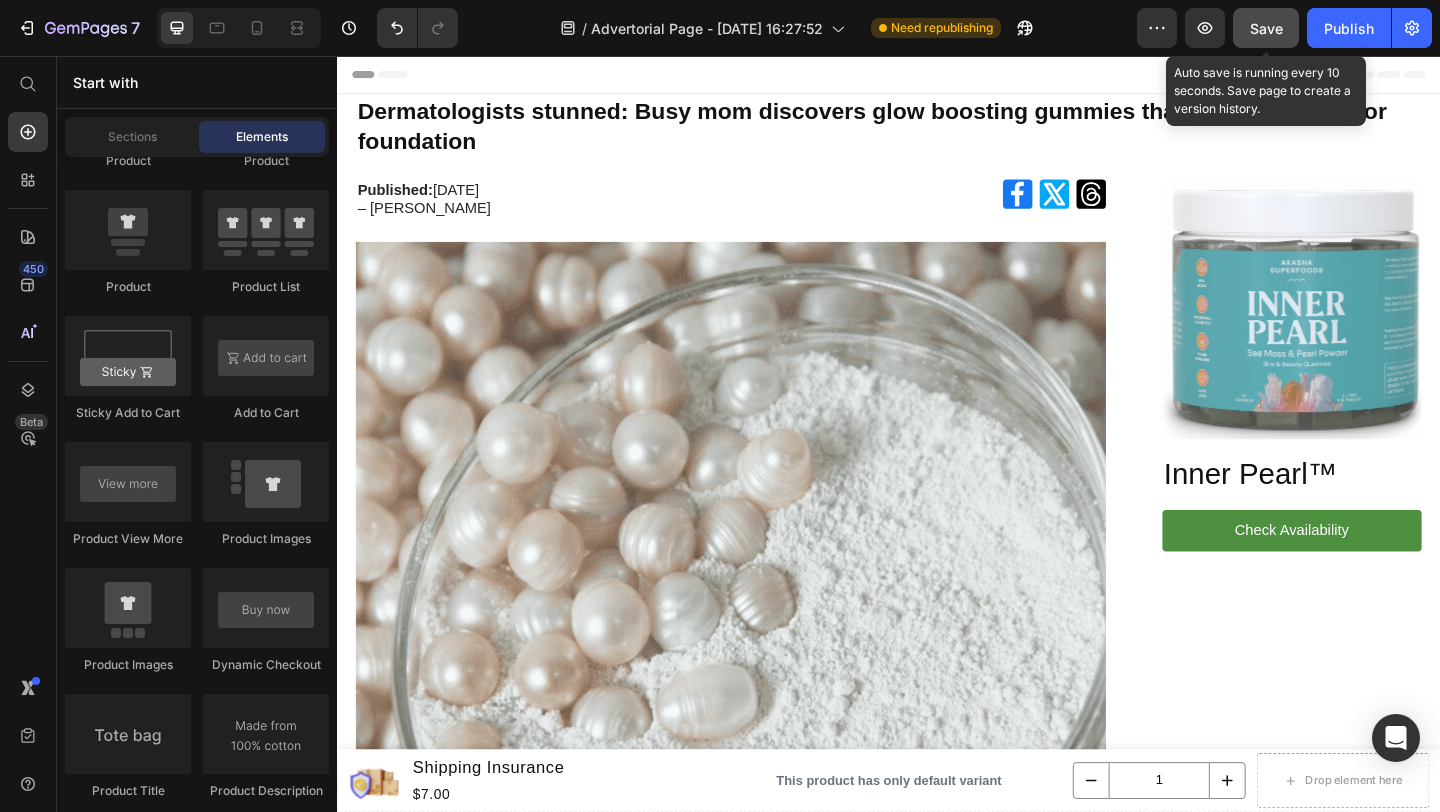 click on "Save" 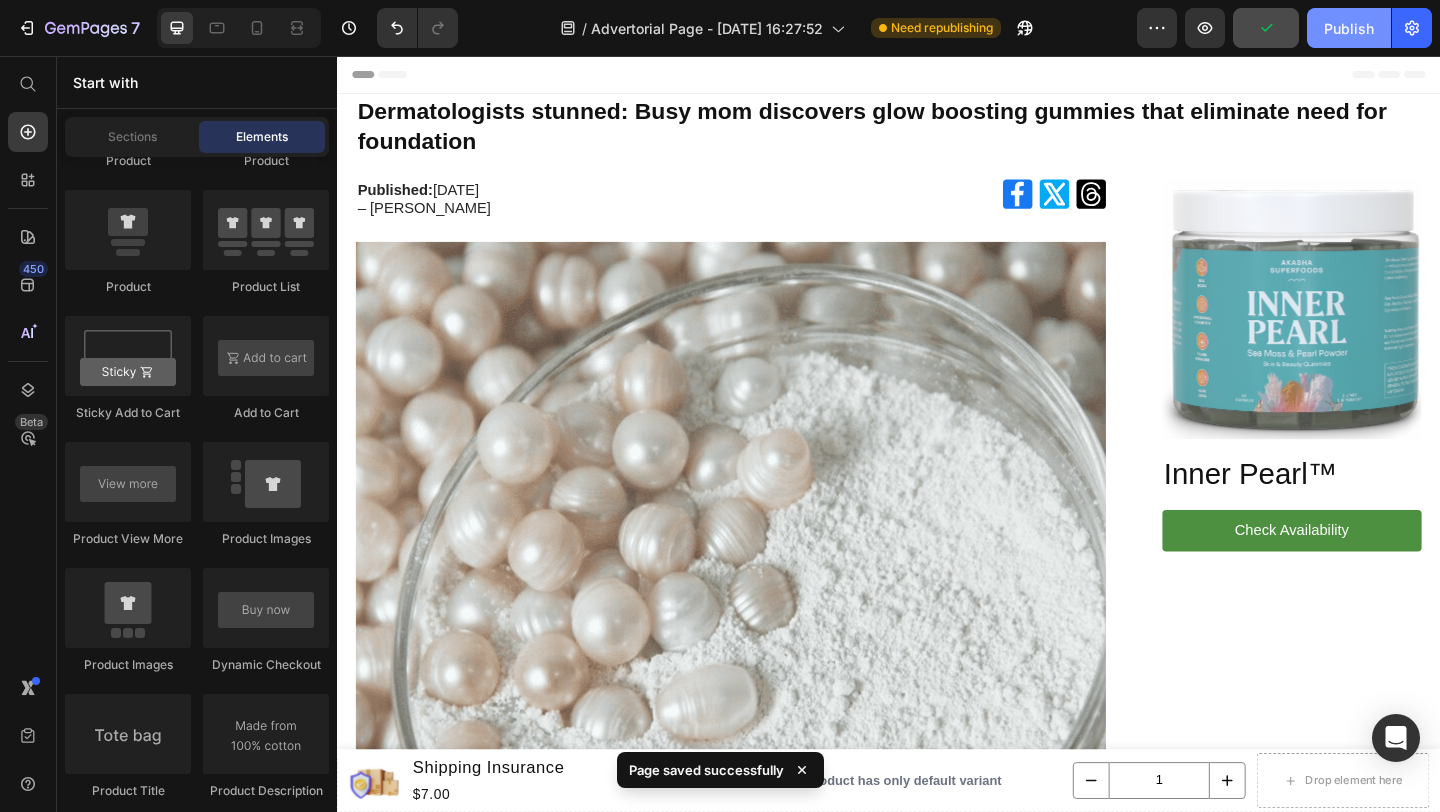 click on "Publish" at bounding box center (1349, 28) 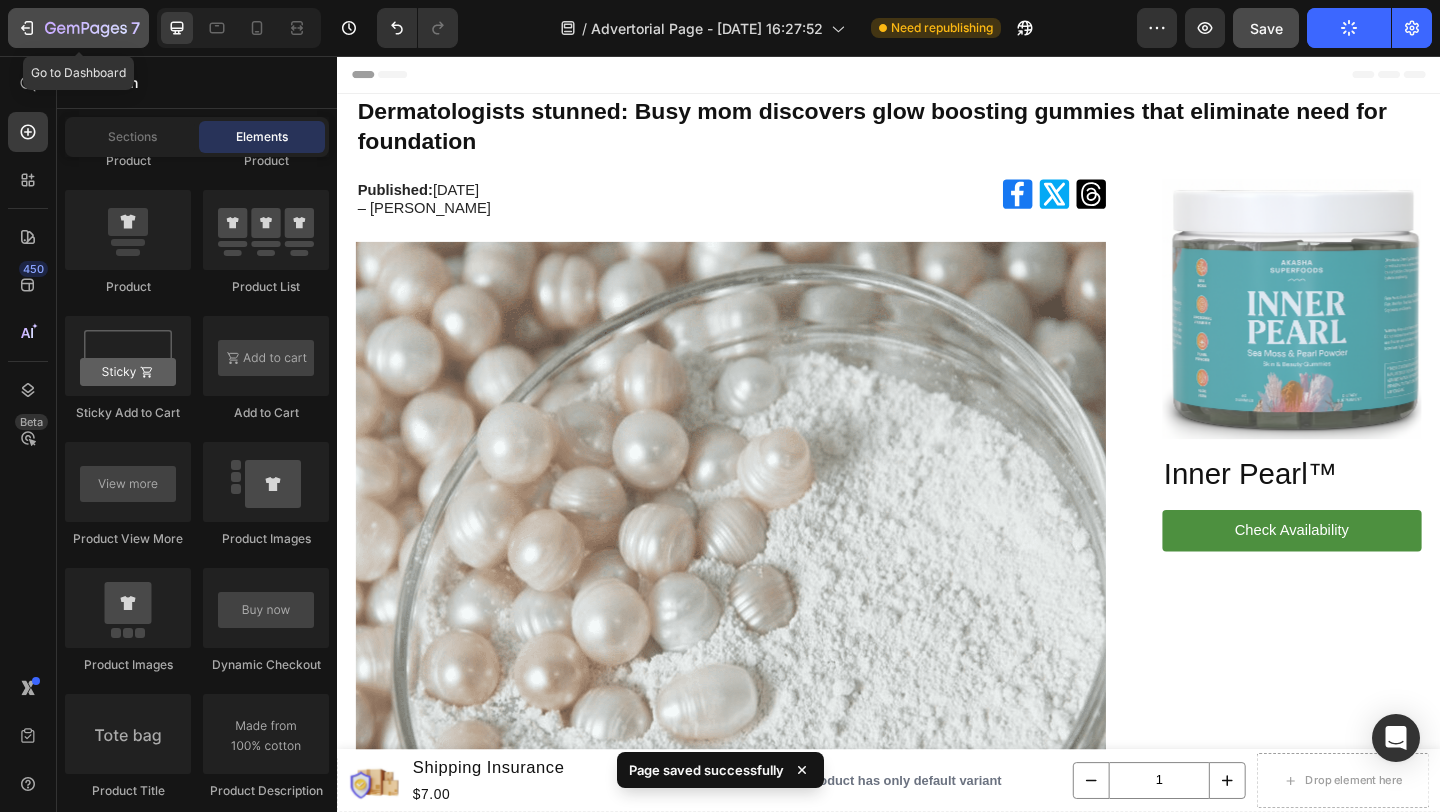 click 